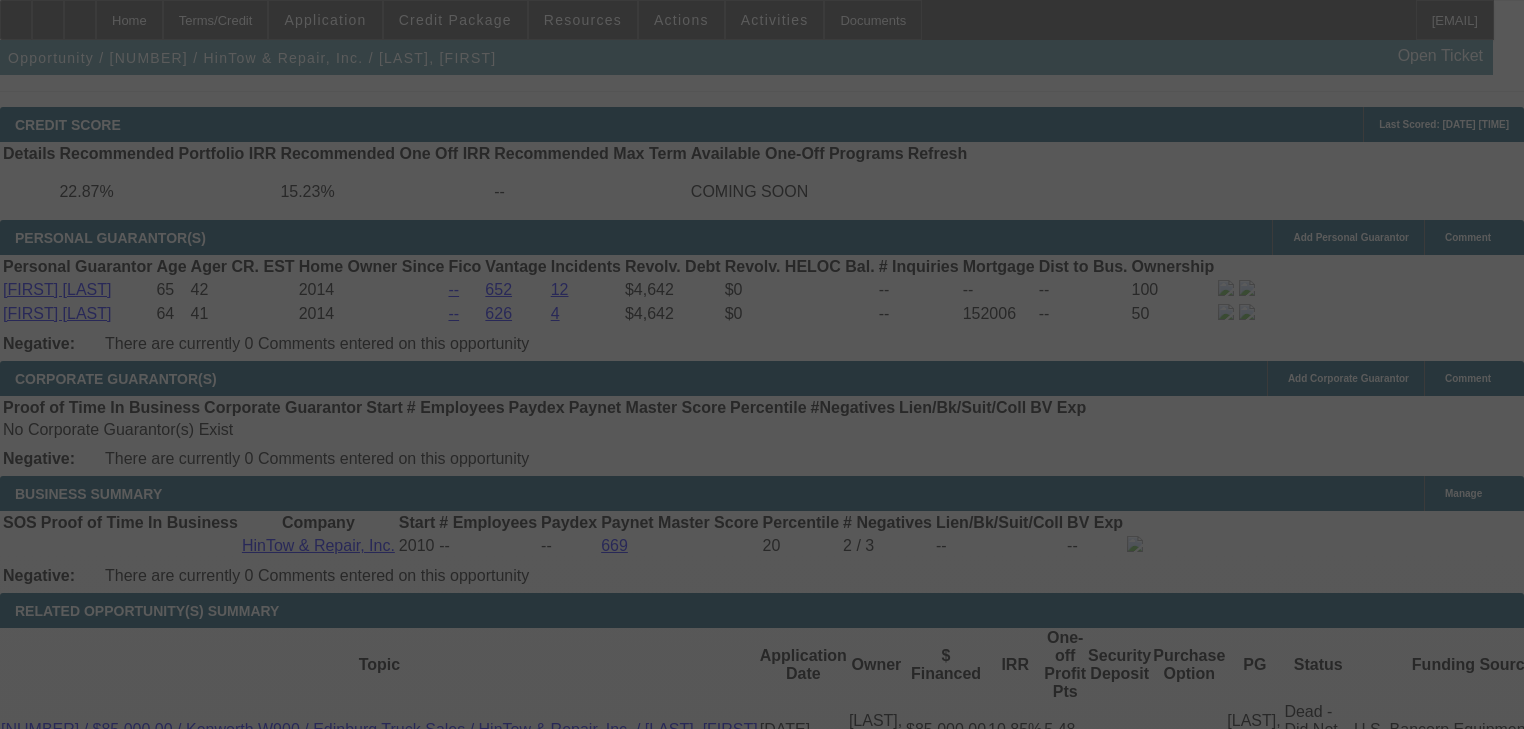 scroll, scrollTop: 3132, scrollLeft: 0, axis: vertical 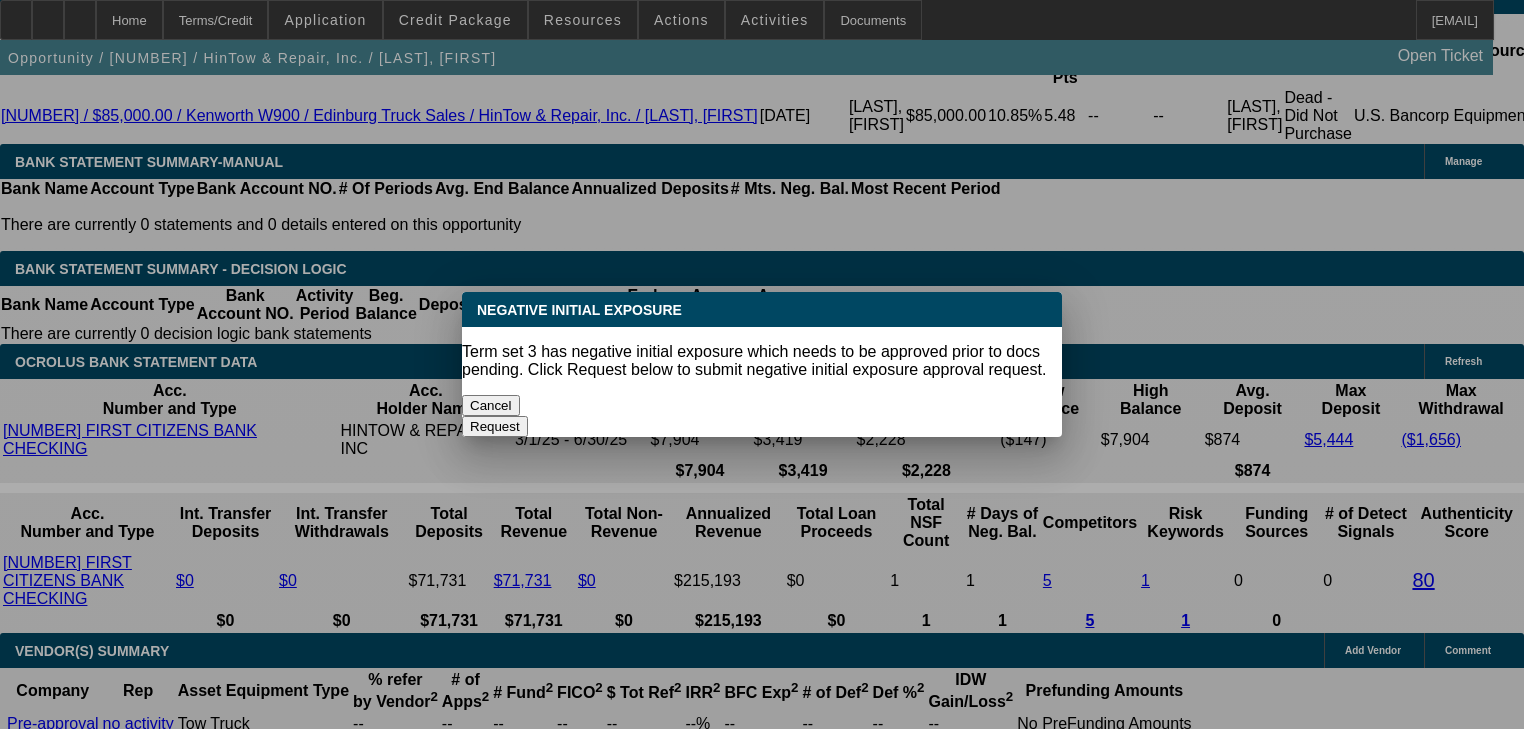 click on "Cancel" at bounding box center (491, 405) 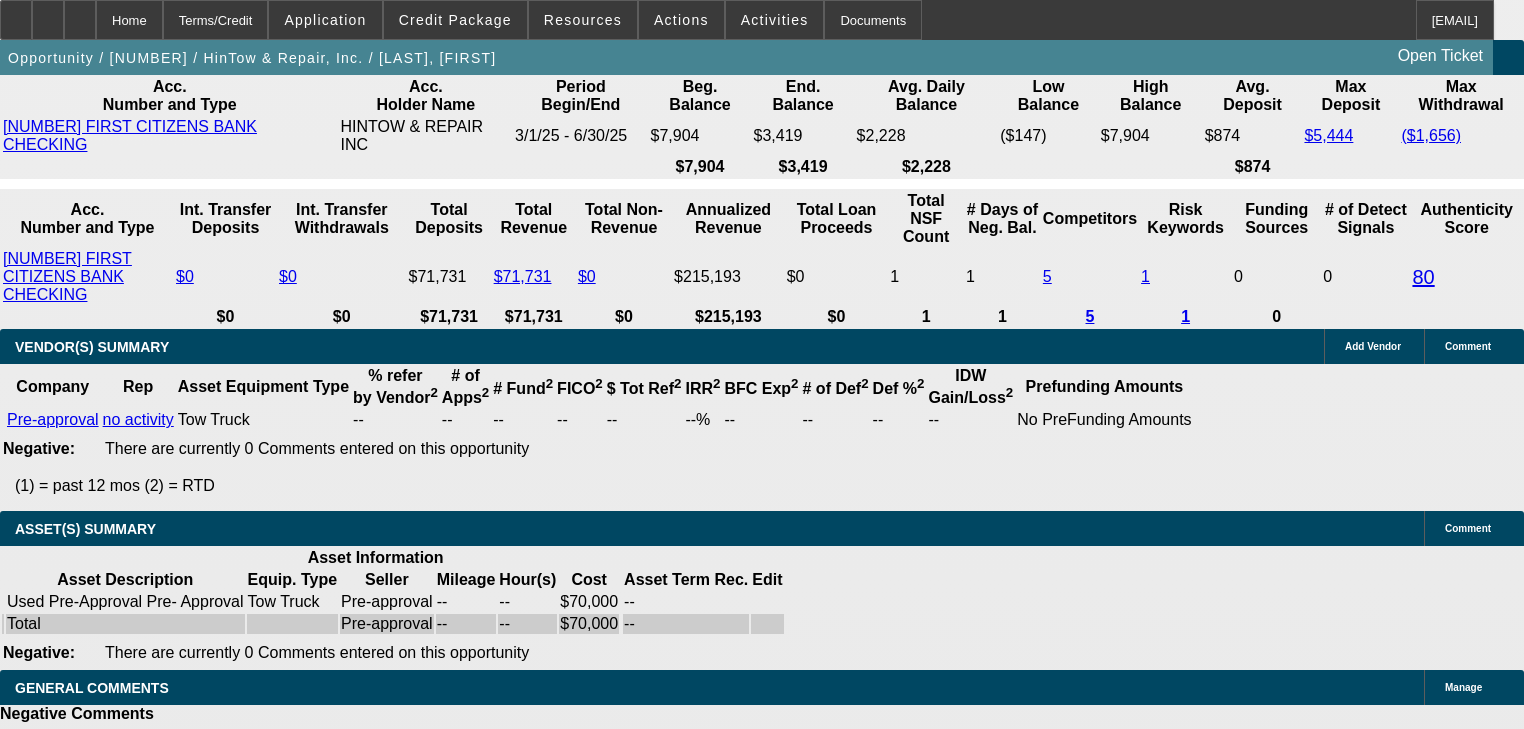 scroll, scrollTop: 3379, scrollLeft: 0, axis: vertical 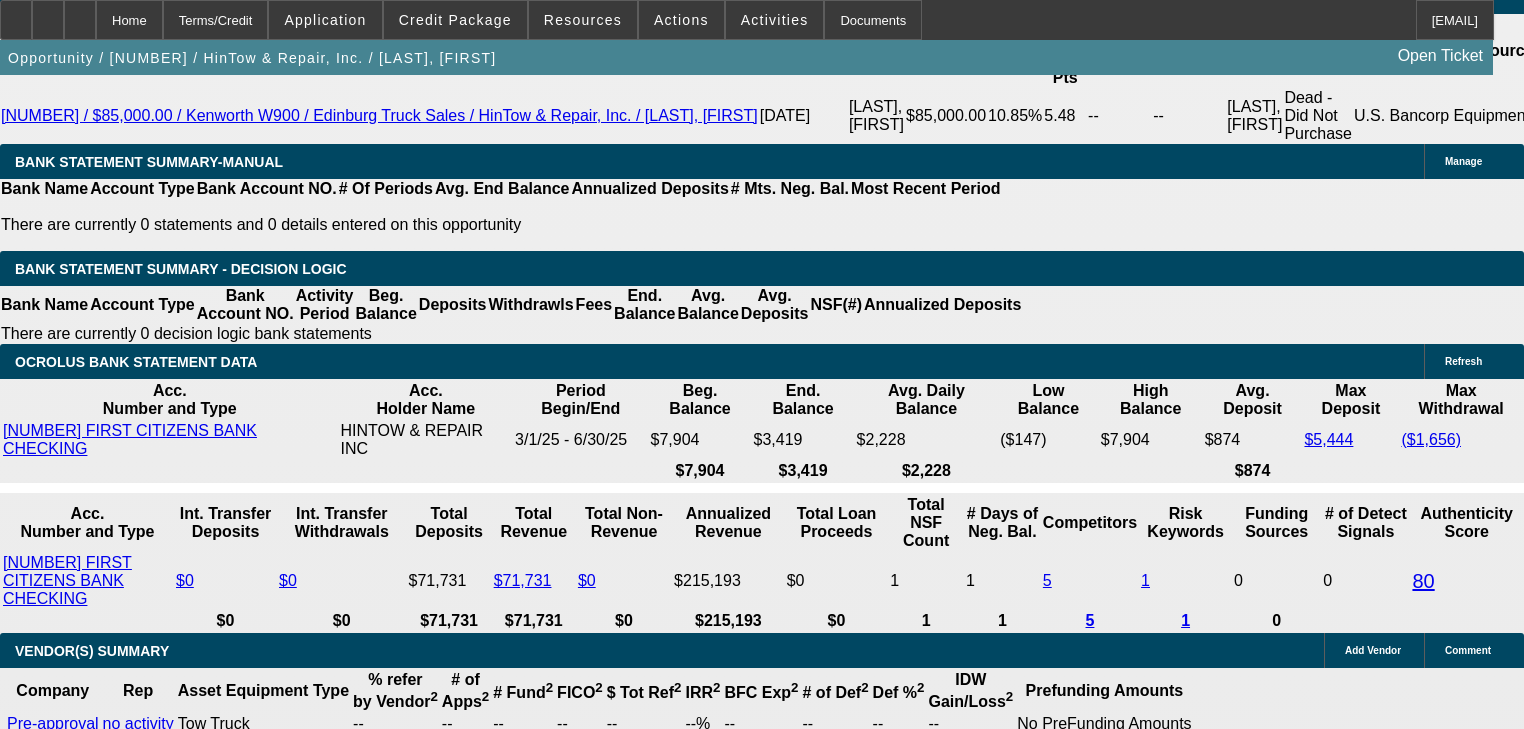 click on "15" at bounding box center (488, 2092) 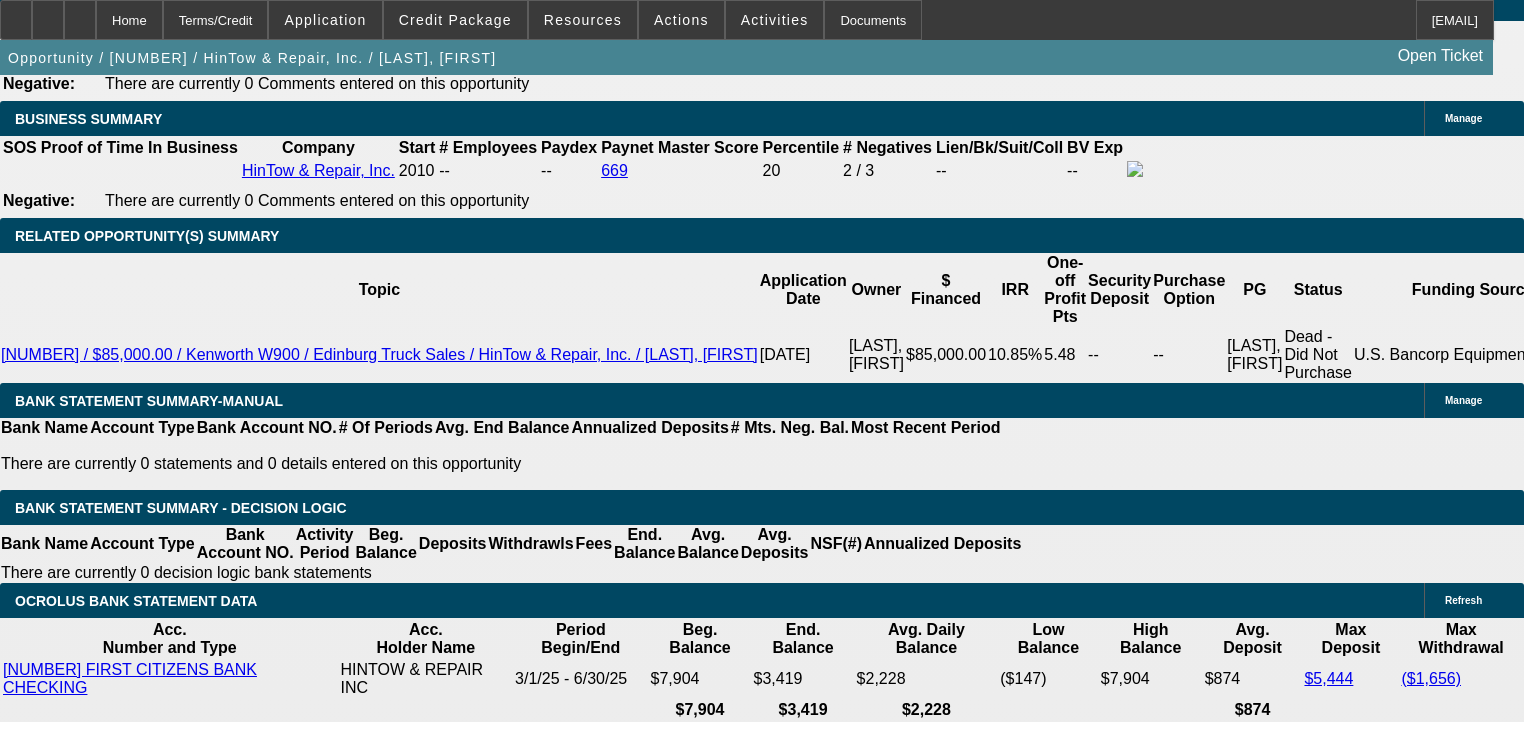 scroll, scrollTop: 3139, scrollLeft: 0, axis: vertical 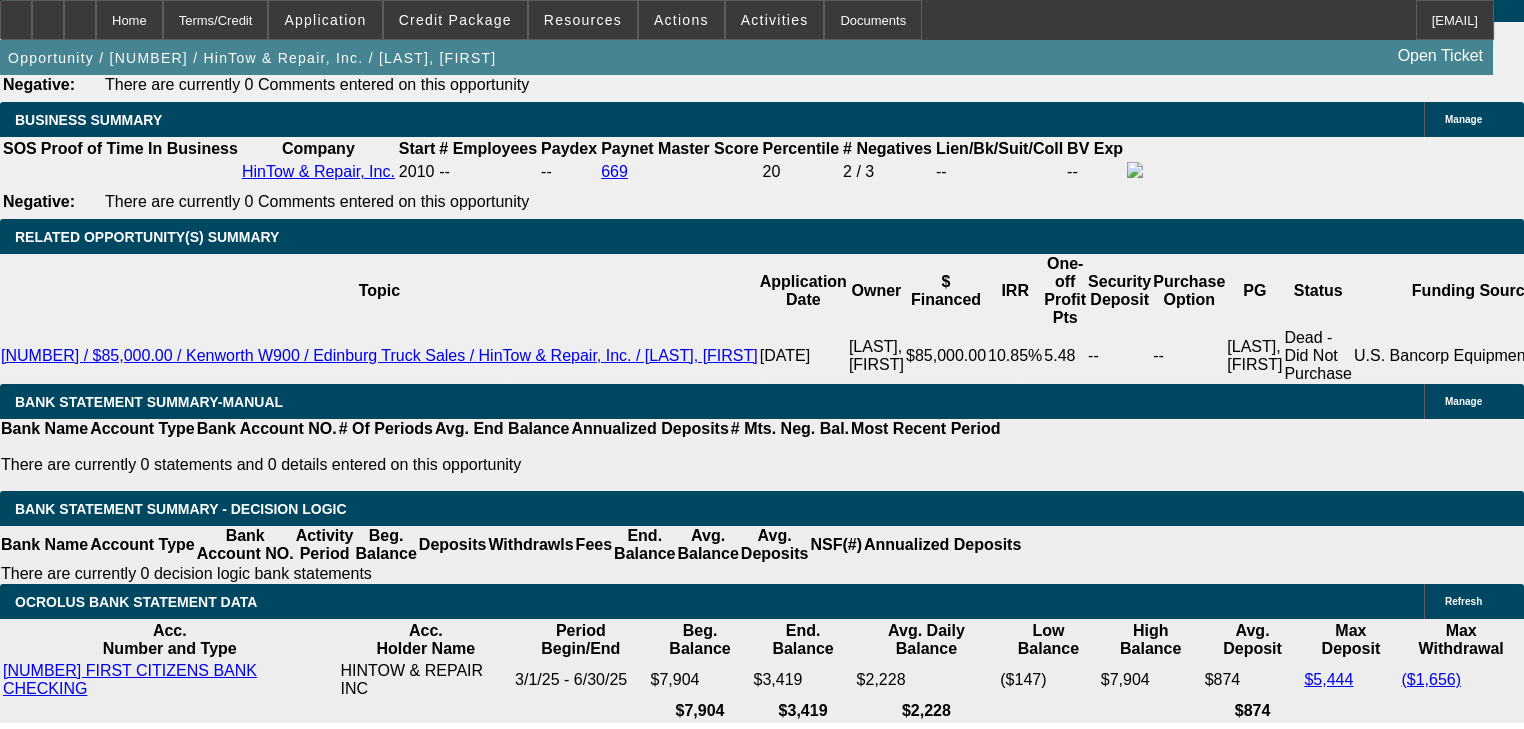 type on "25" 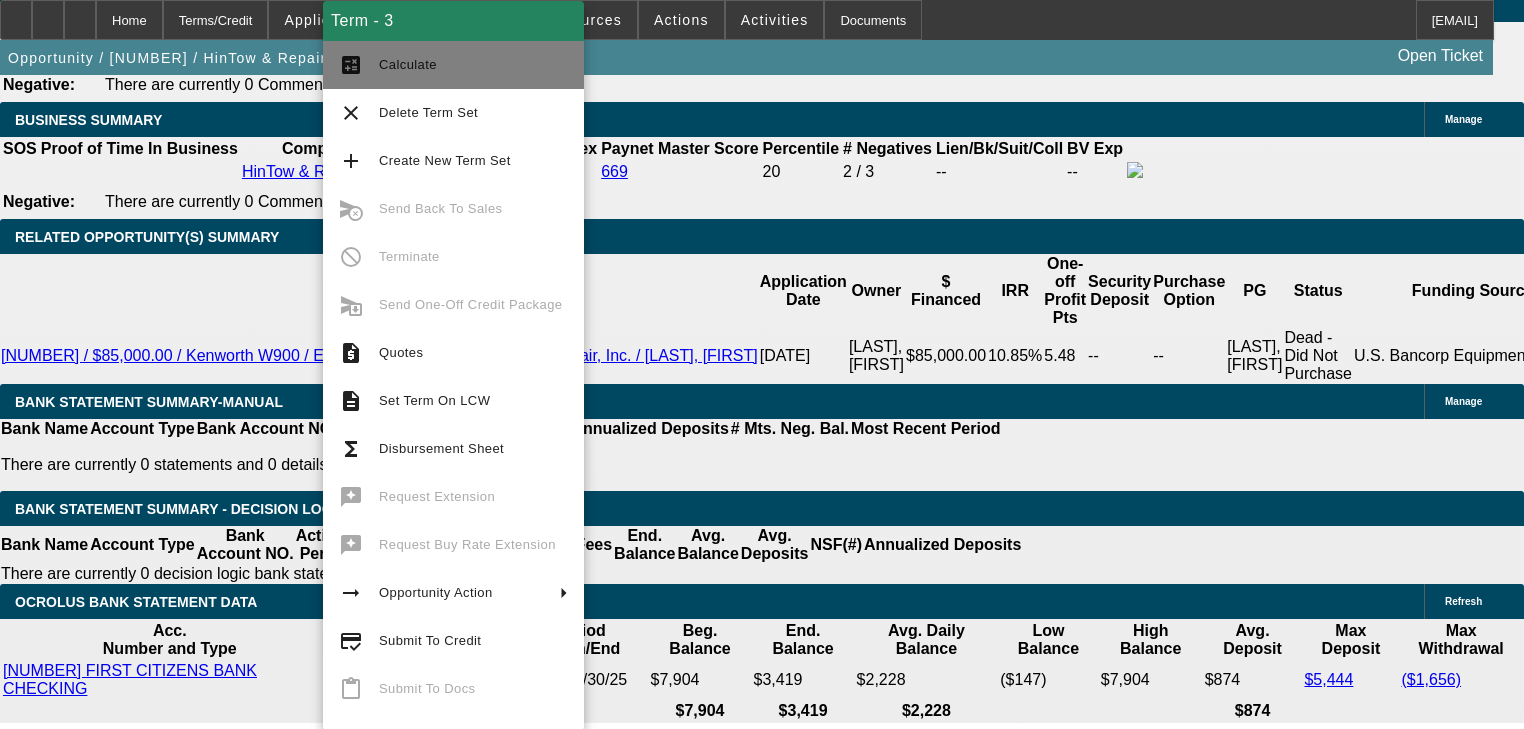 click on "Calculate" at bounding box center (473, 65) 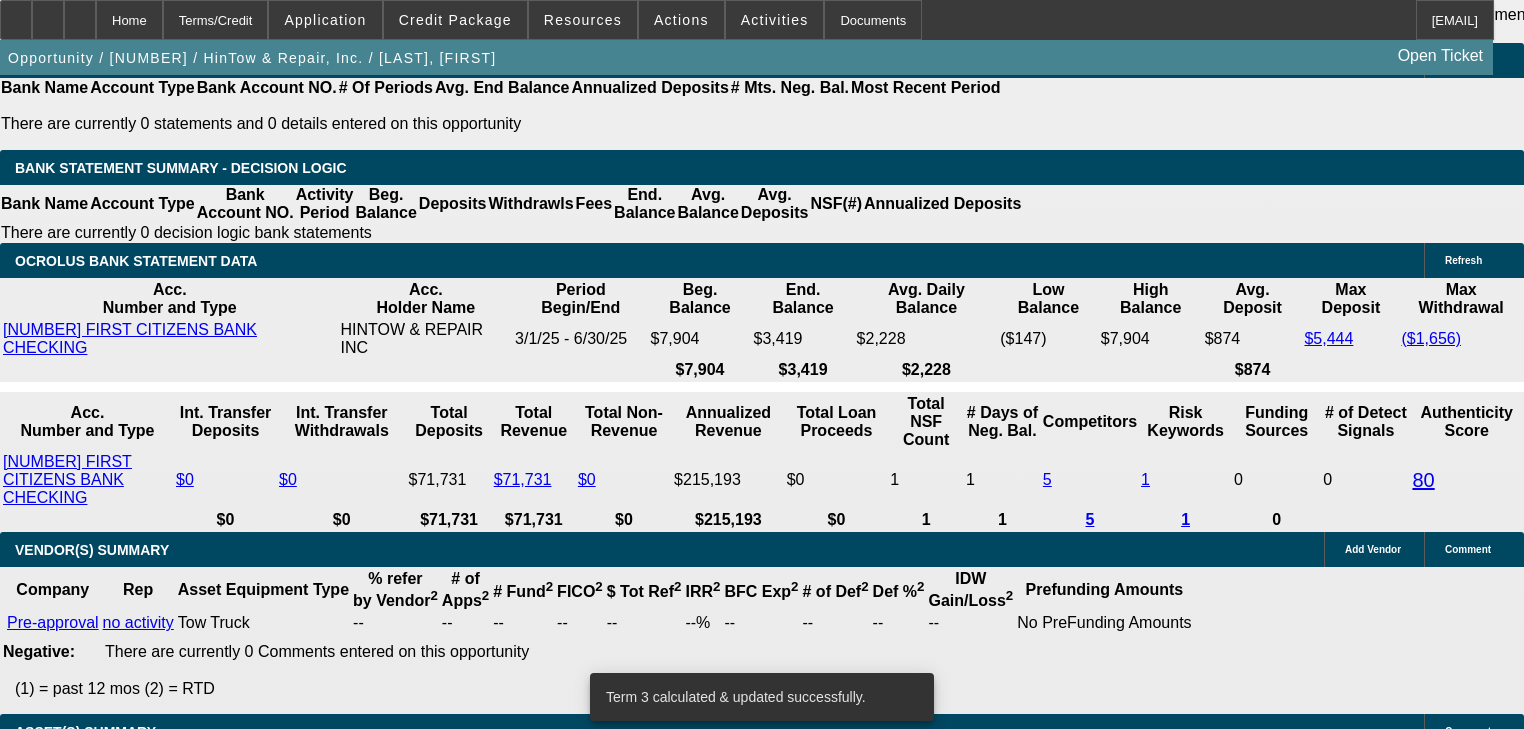 scroll, scrollTop: 3459, scrollLeft: 0, axis: vertical 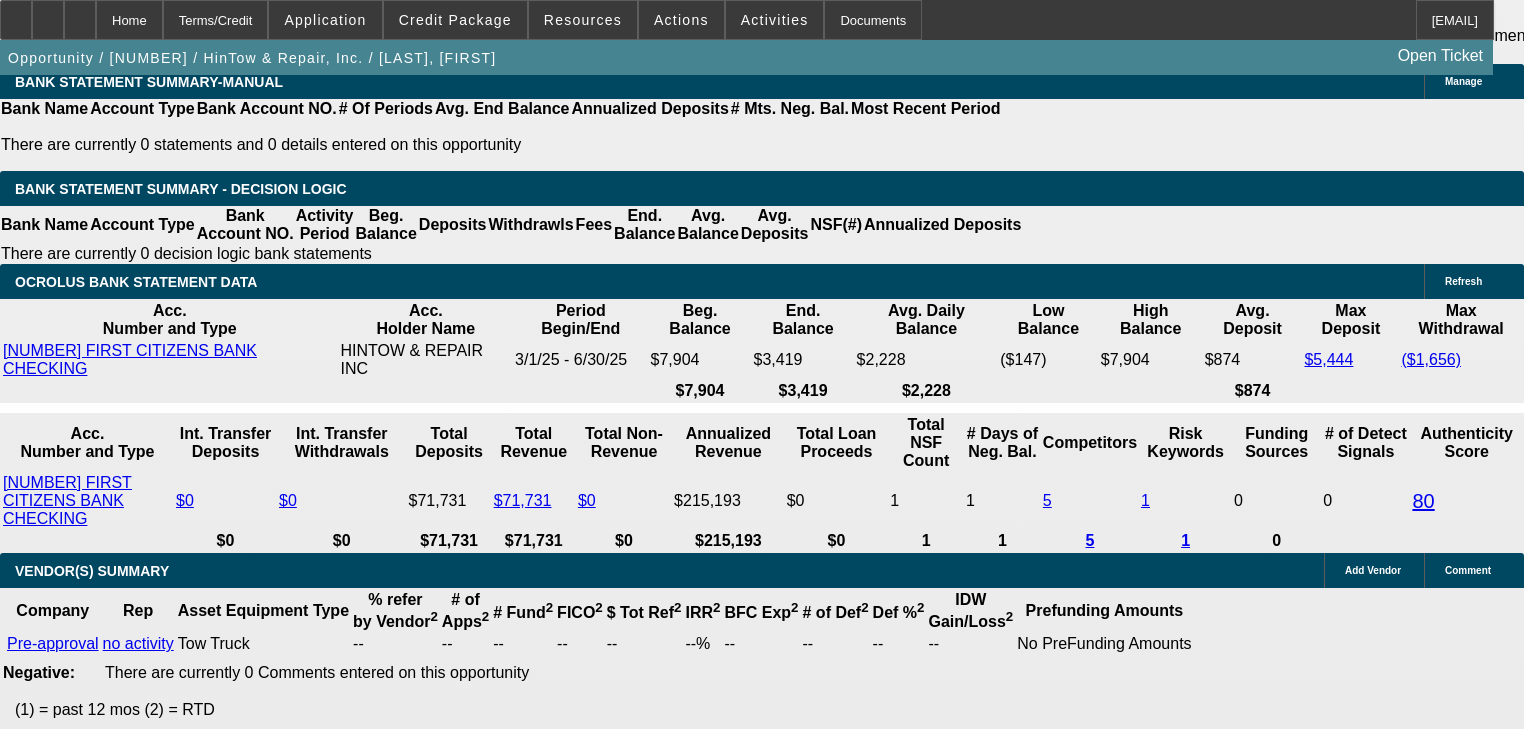 click on "3.
Credit Decision - Contingent Approval
Contingent Approval - APPROVED BY FINPAC:
Amount: $70,000.00.
Approved Term: 48 months.
Residual: OK FOR 10% PO, $1.00 OUT, OR EFA.
Approved Pricing: 20.25%.
Arida, Michael - 7/7/25, 11:45 AM" at bounding box center (762, 3531) 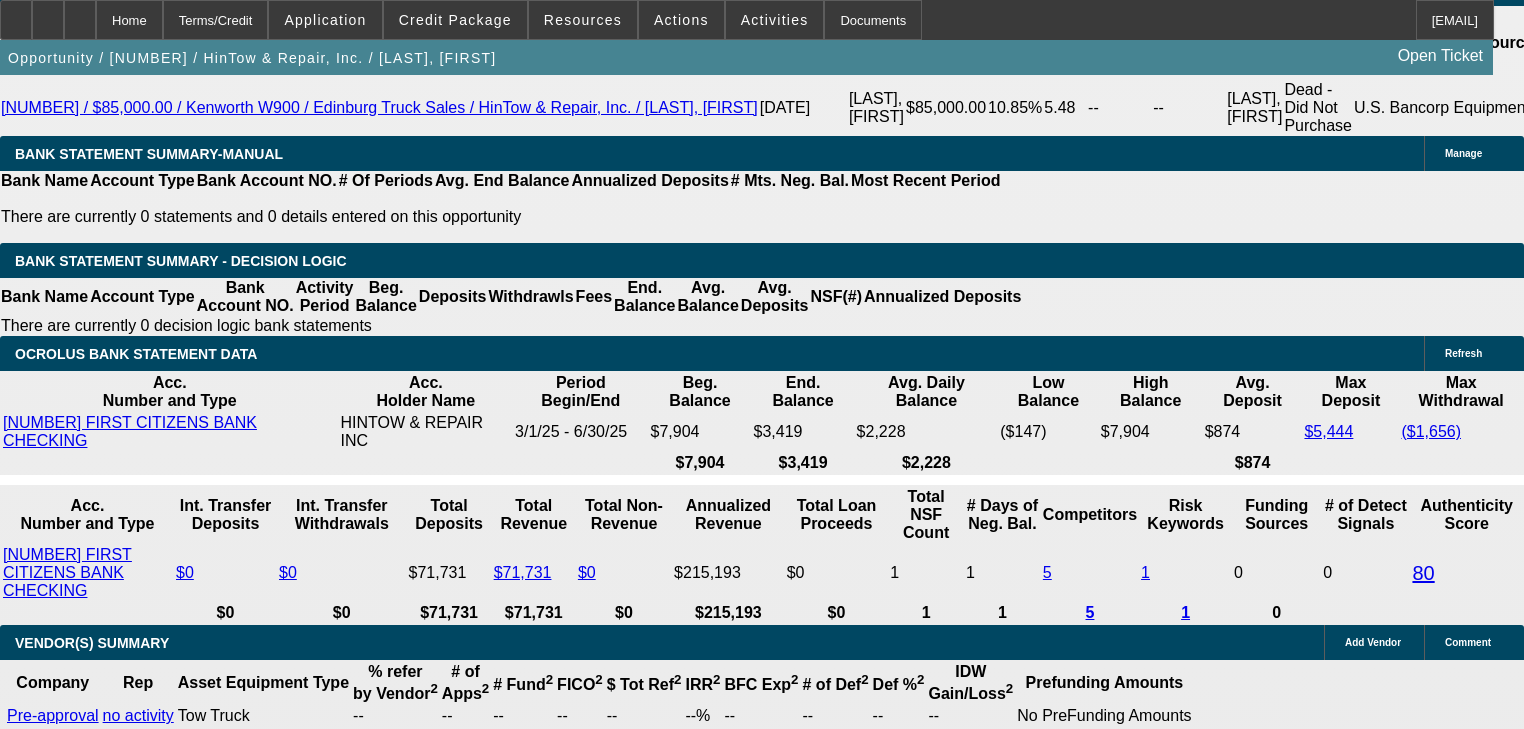 scroll, scrollTop: 3299, scrollLeft: 0, axis: vertical 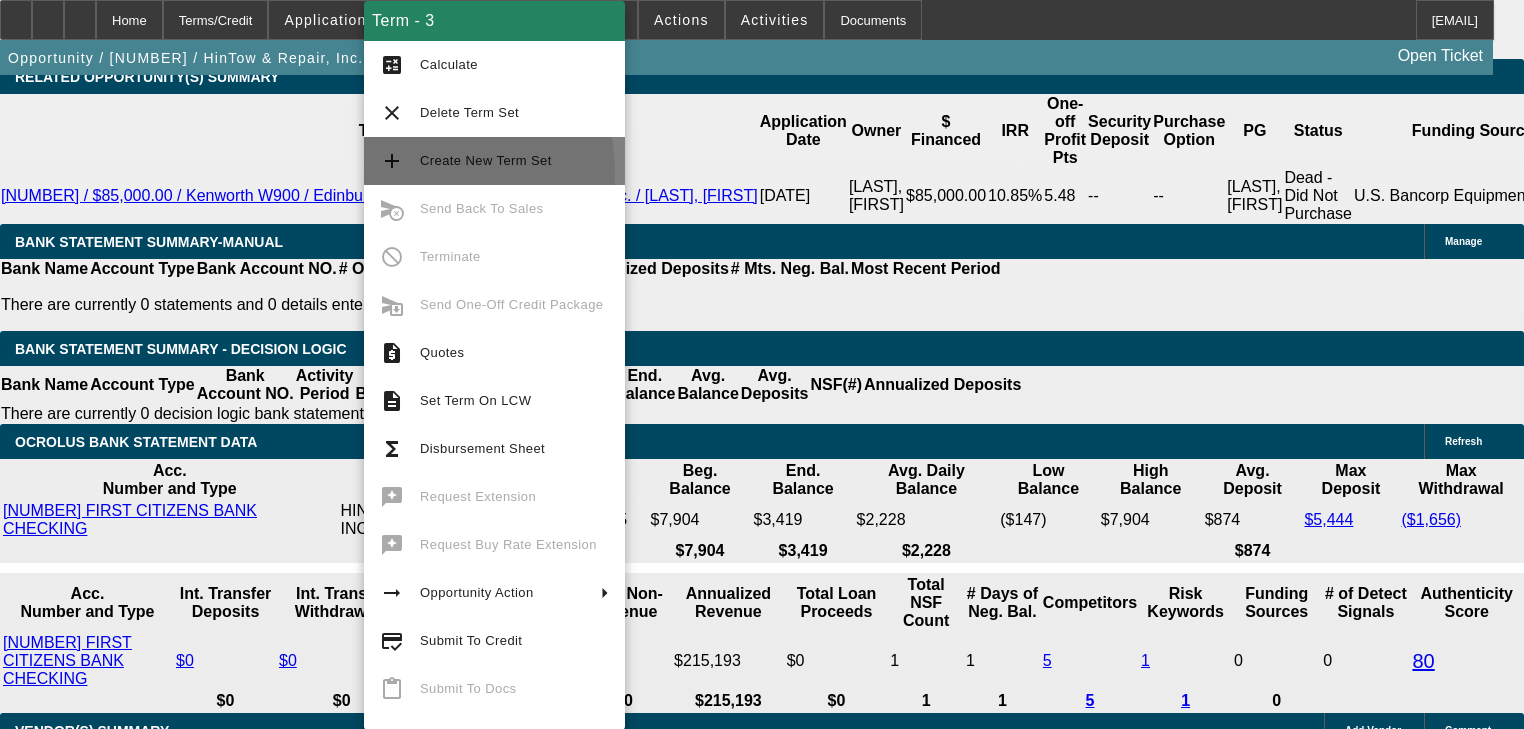 click on "add
Create New Term Set" at bounding box center [494, 161] 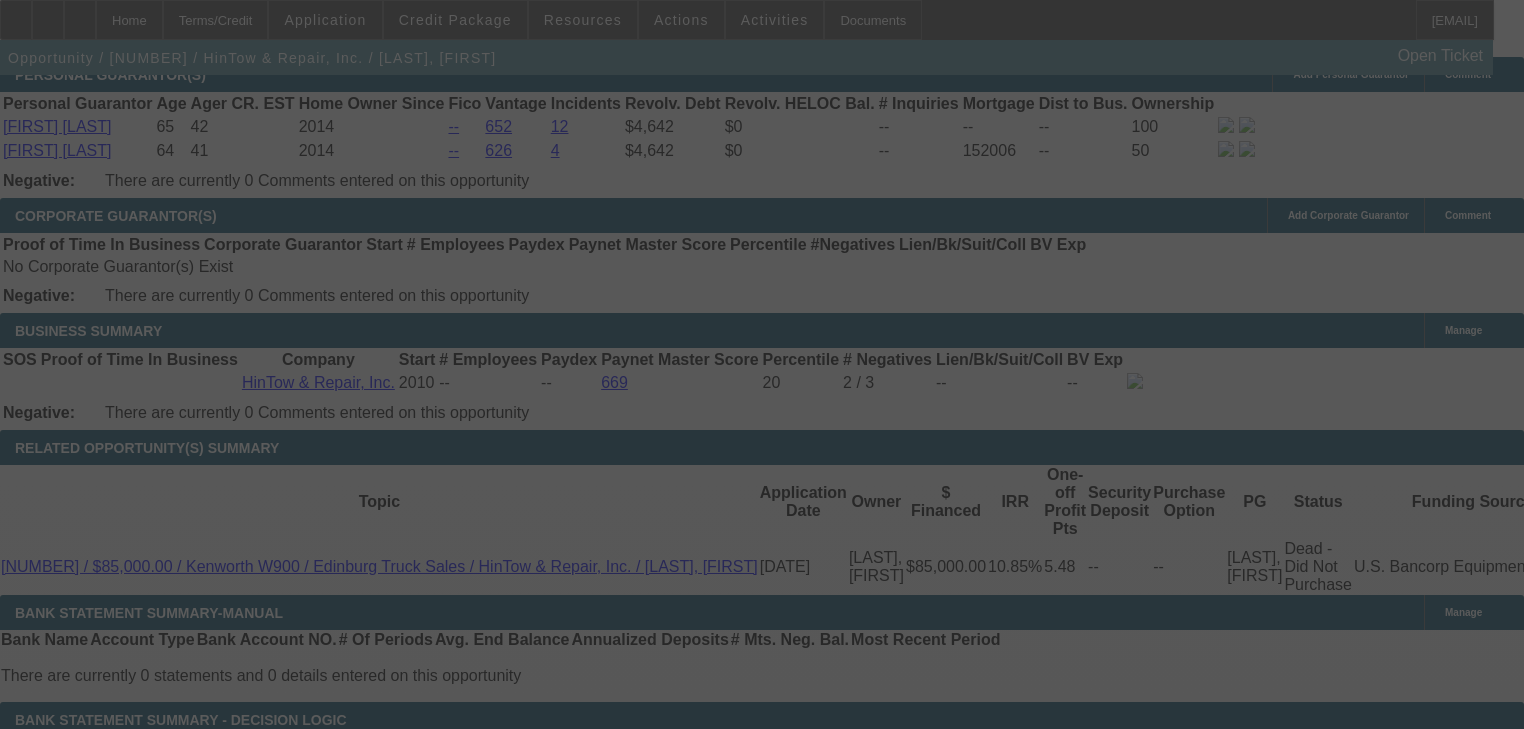 scroll, scrollTop: 2659, scrollLeft: 0, axis: vertical 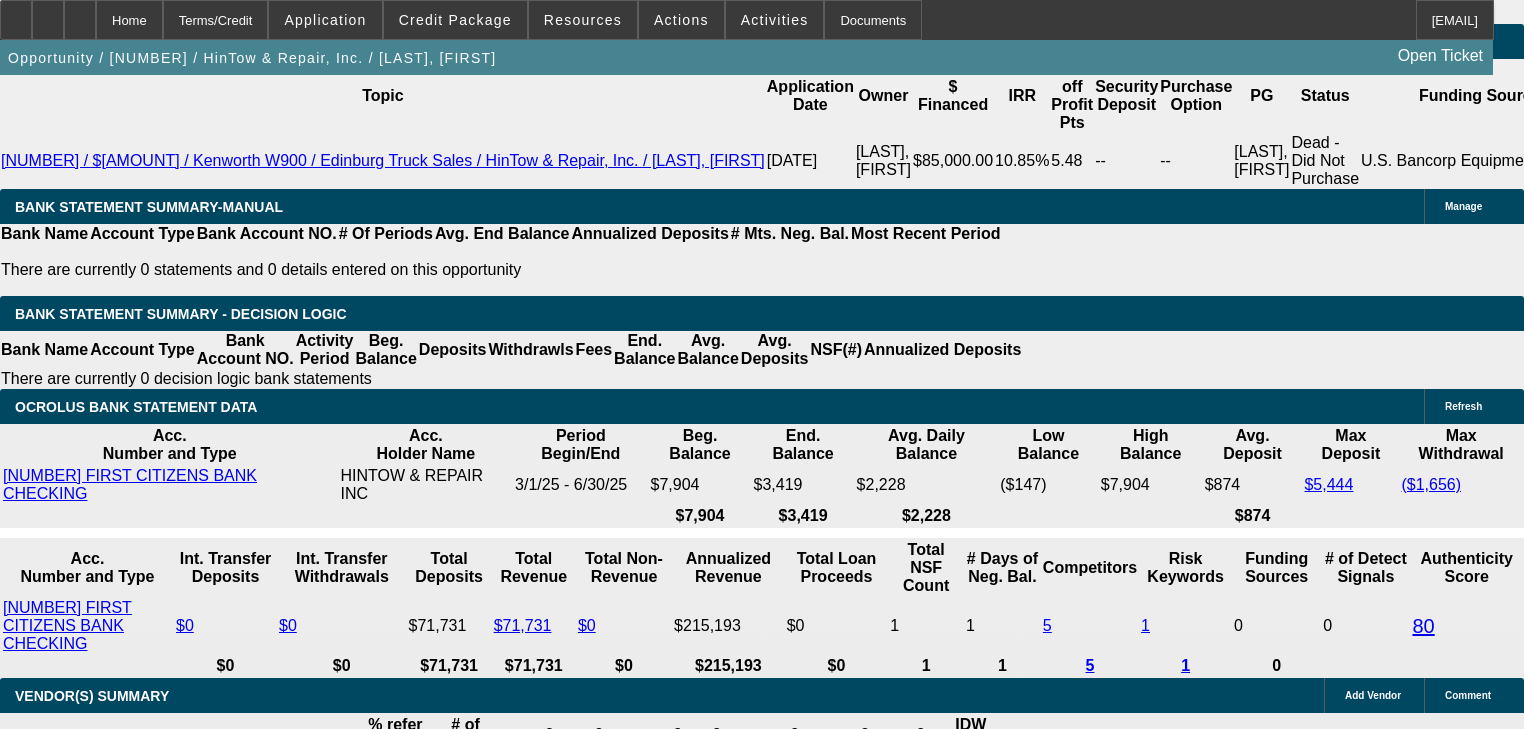 click on "Financial Pacific Leasing, Inc." at bounding box center (428, 2067) 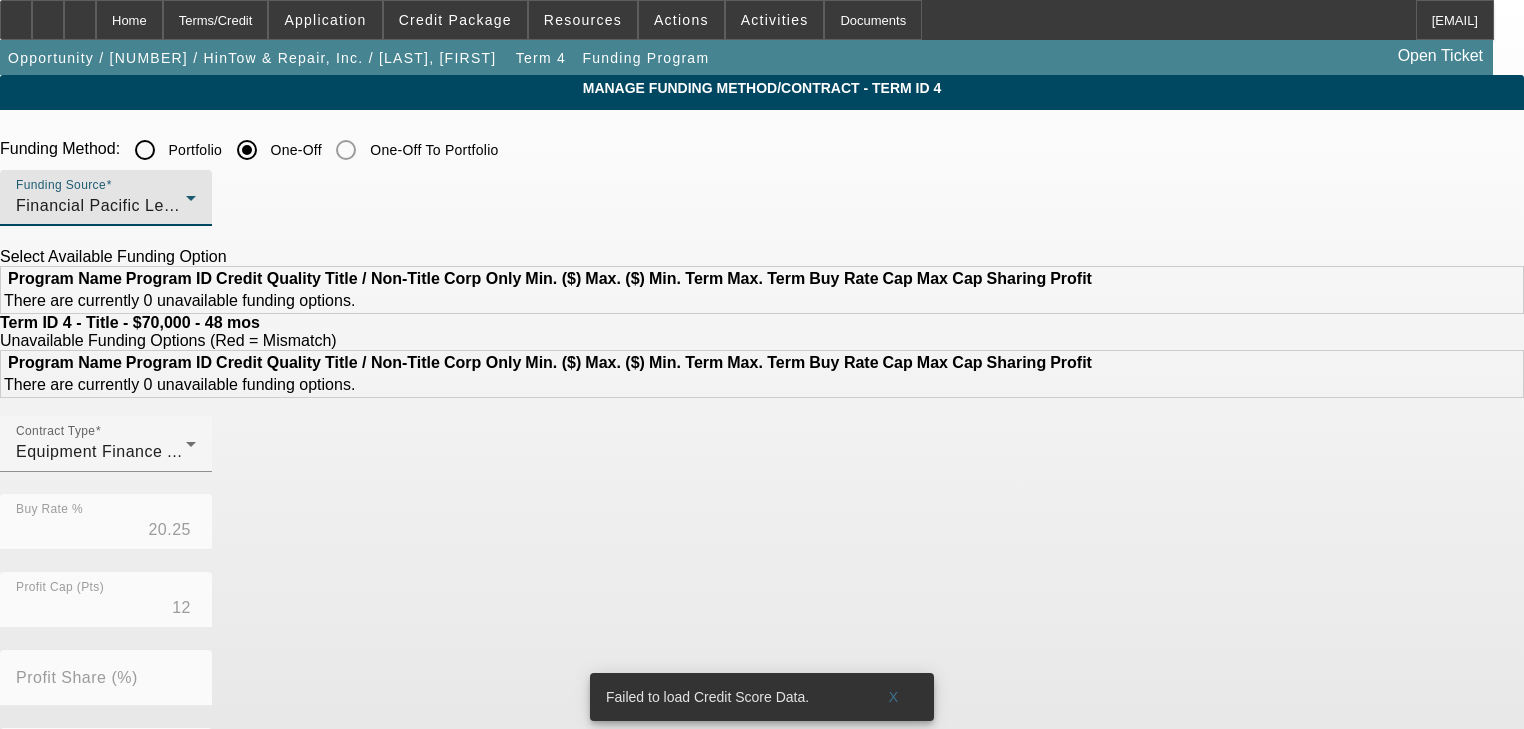 click on "Financial Pacific Leasing, Inc." at bounding box center [101, 206] 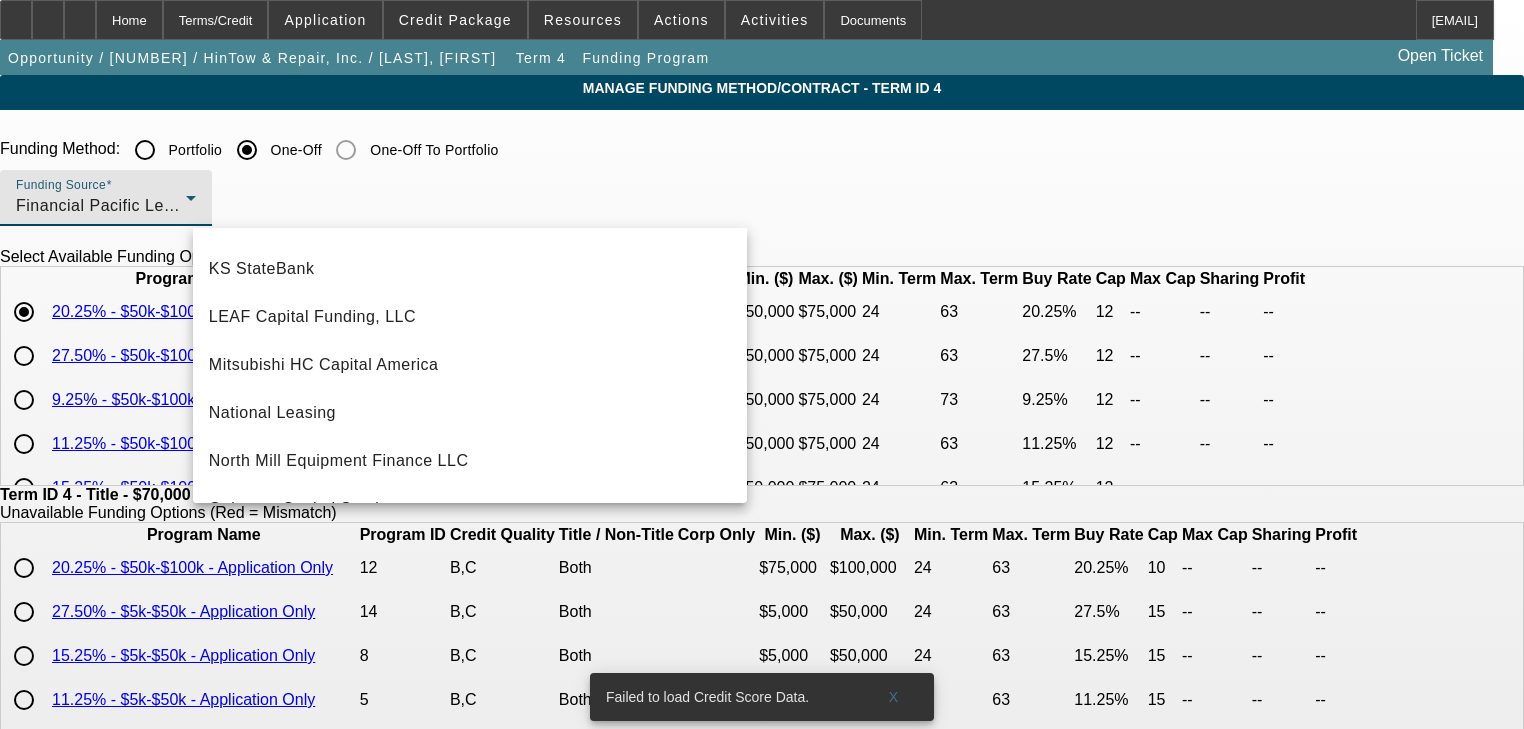 scroll, scrollTop: 500, scrollLeft: 0, axis: vertical 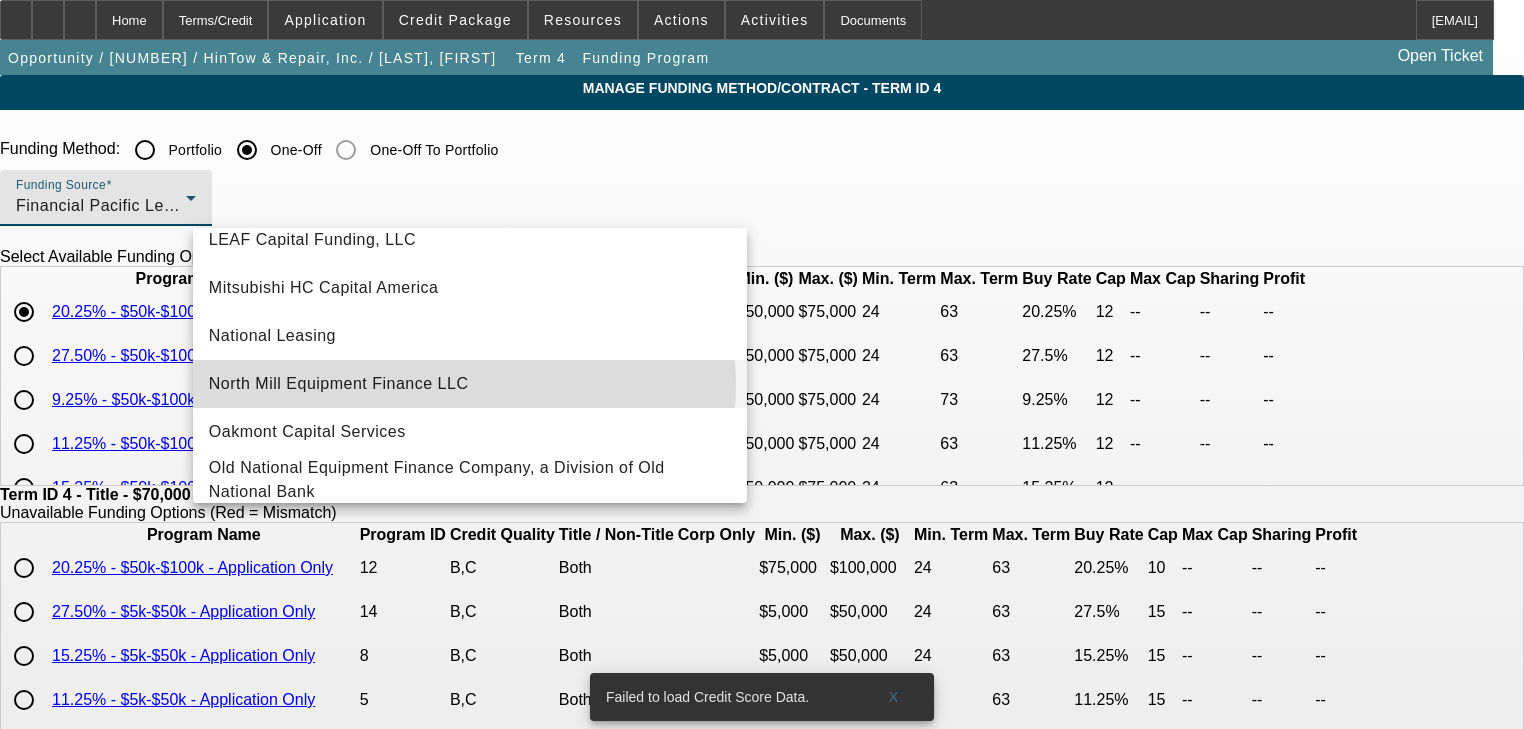 click on "North Mill Equipment Finance LLC" at bounding box center (339, 384) 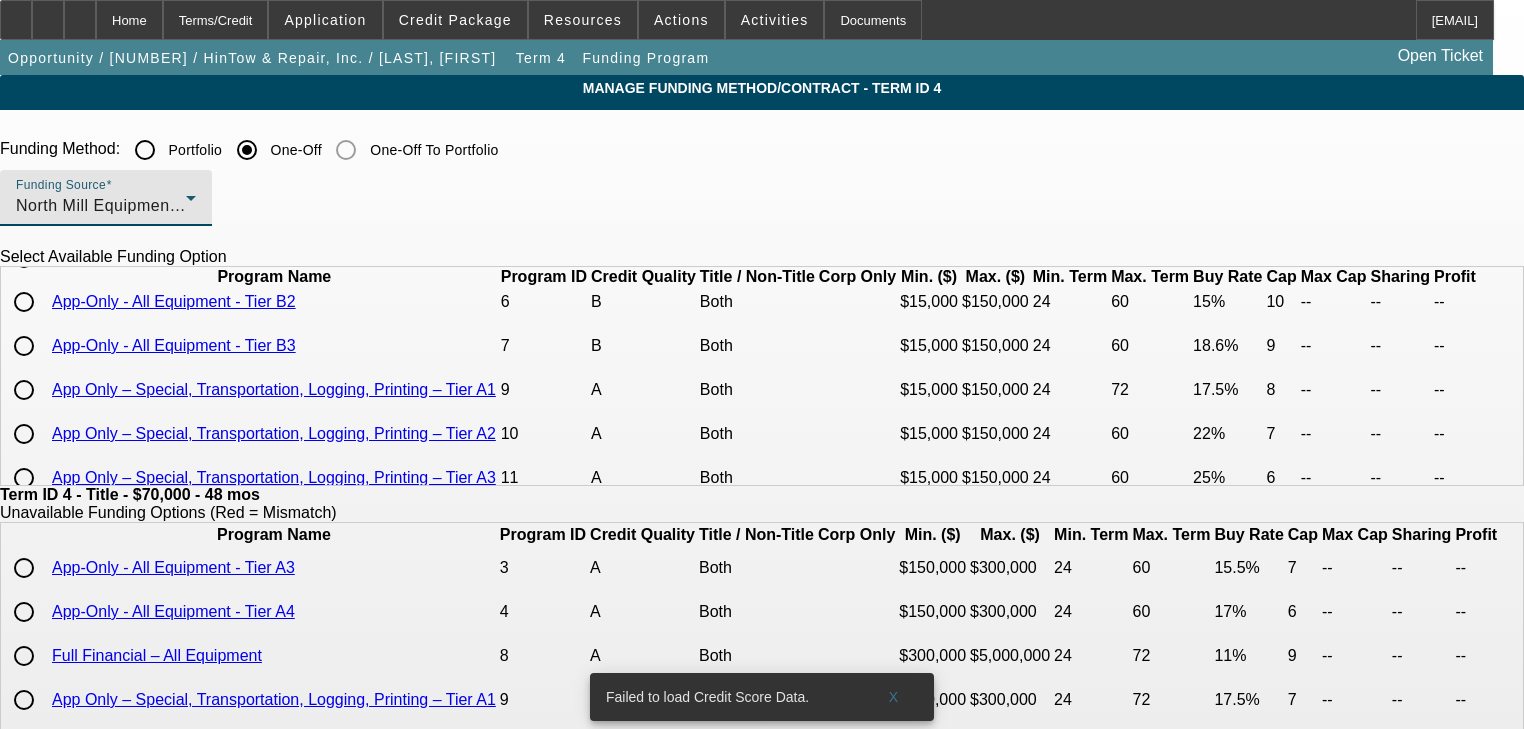 scroll, scrollTop: 0, scrollLeft: 0, axis: both 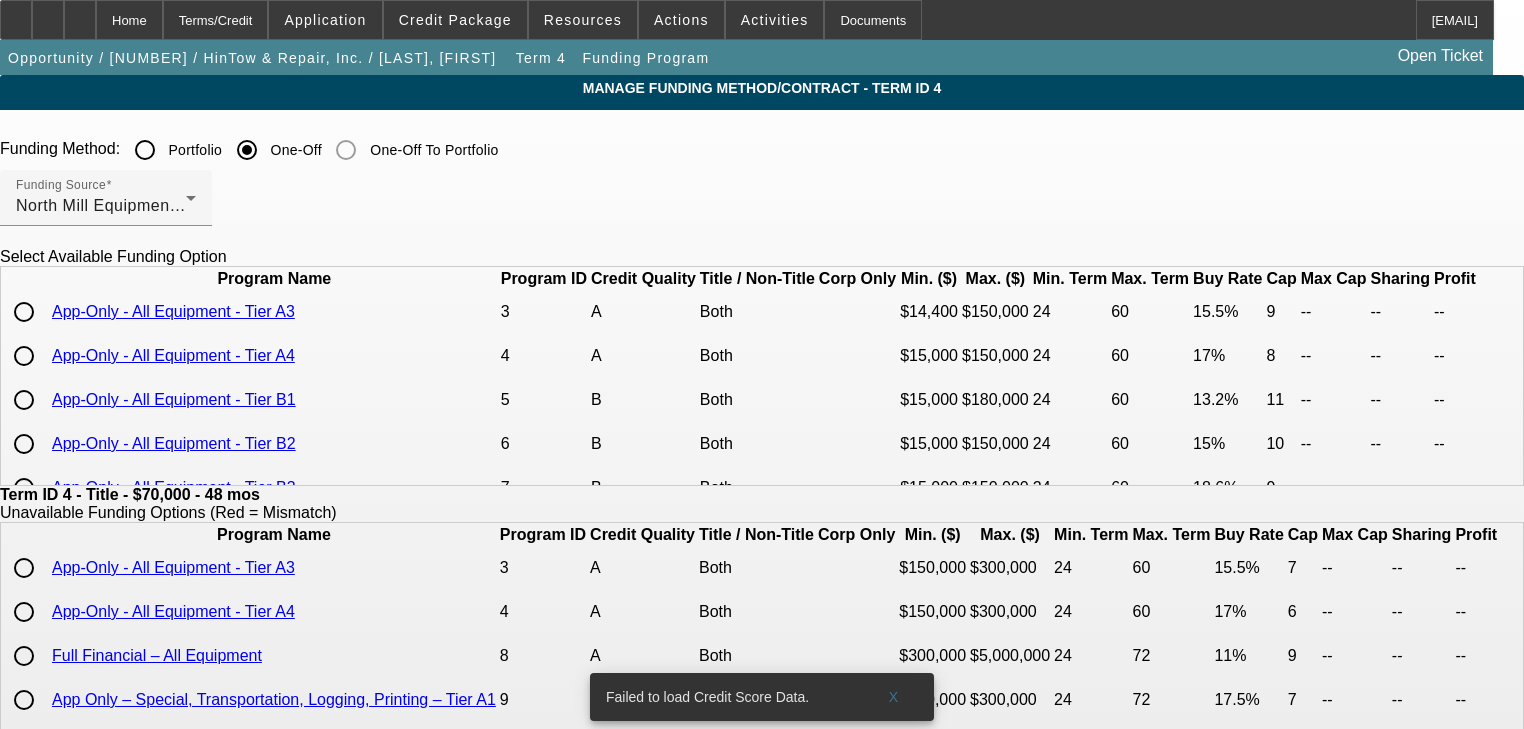 click at bounding box center [24, 400] 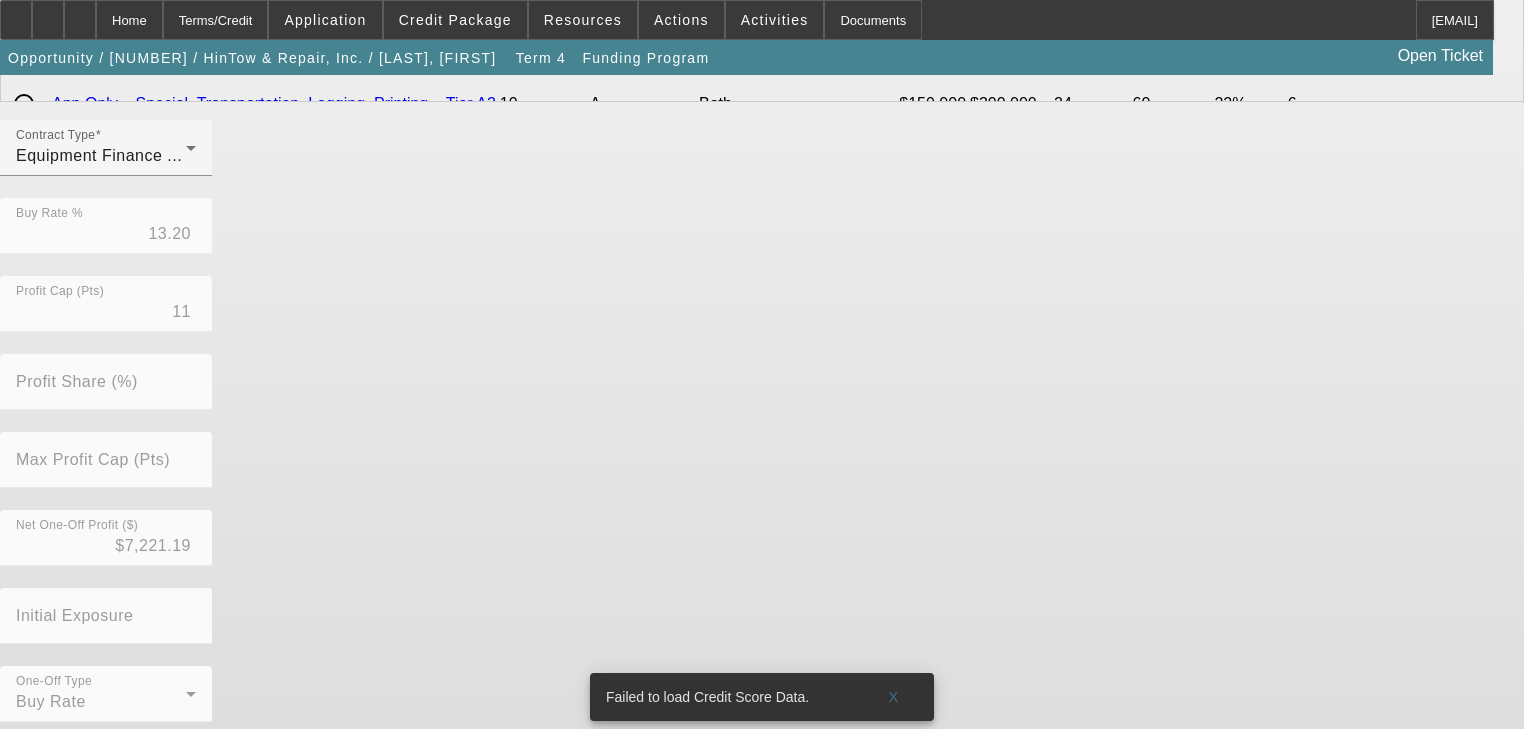 scroll, scrollTop: 650, scrollLeft: 0, axis: vertical 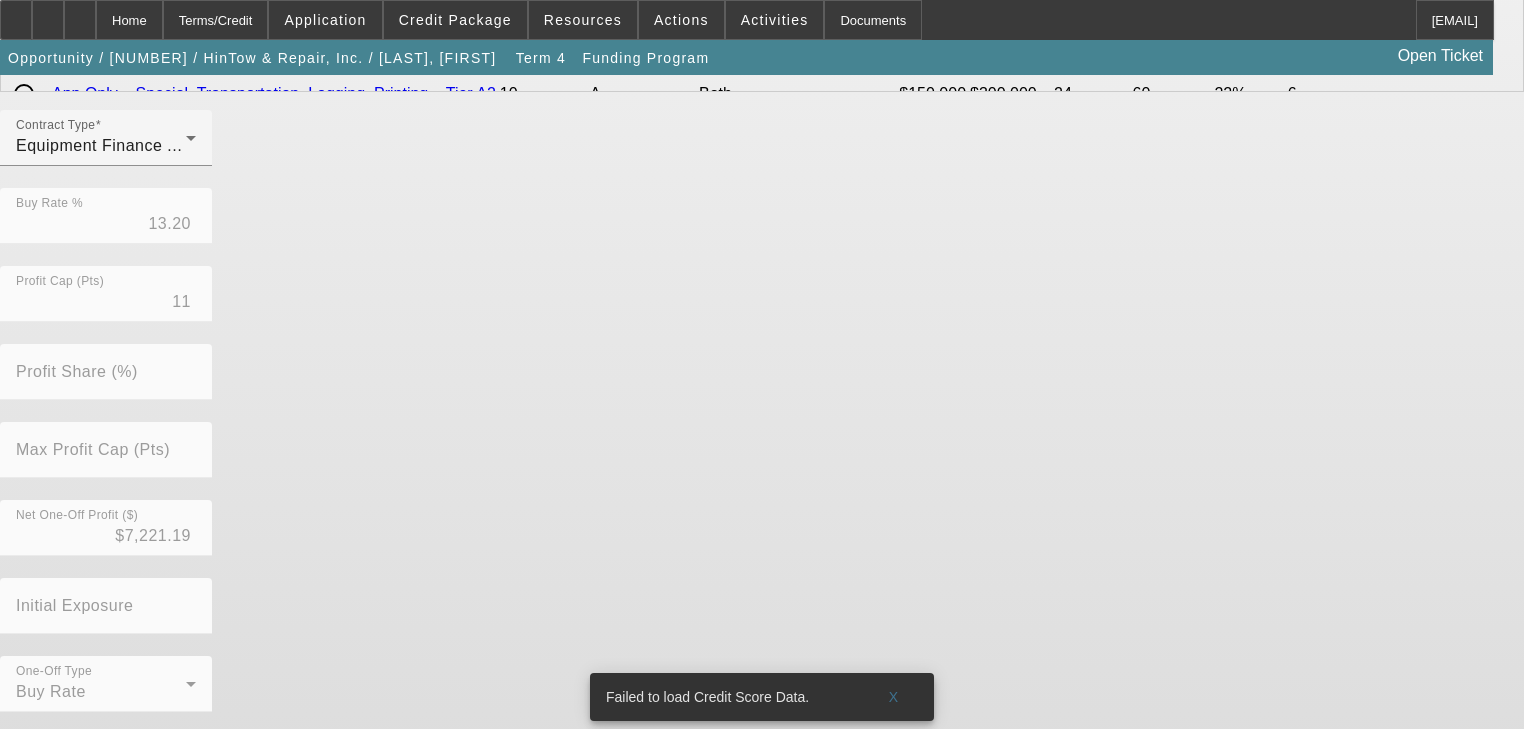 click on "Submit" at bounding box center (28, 765) 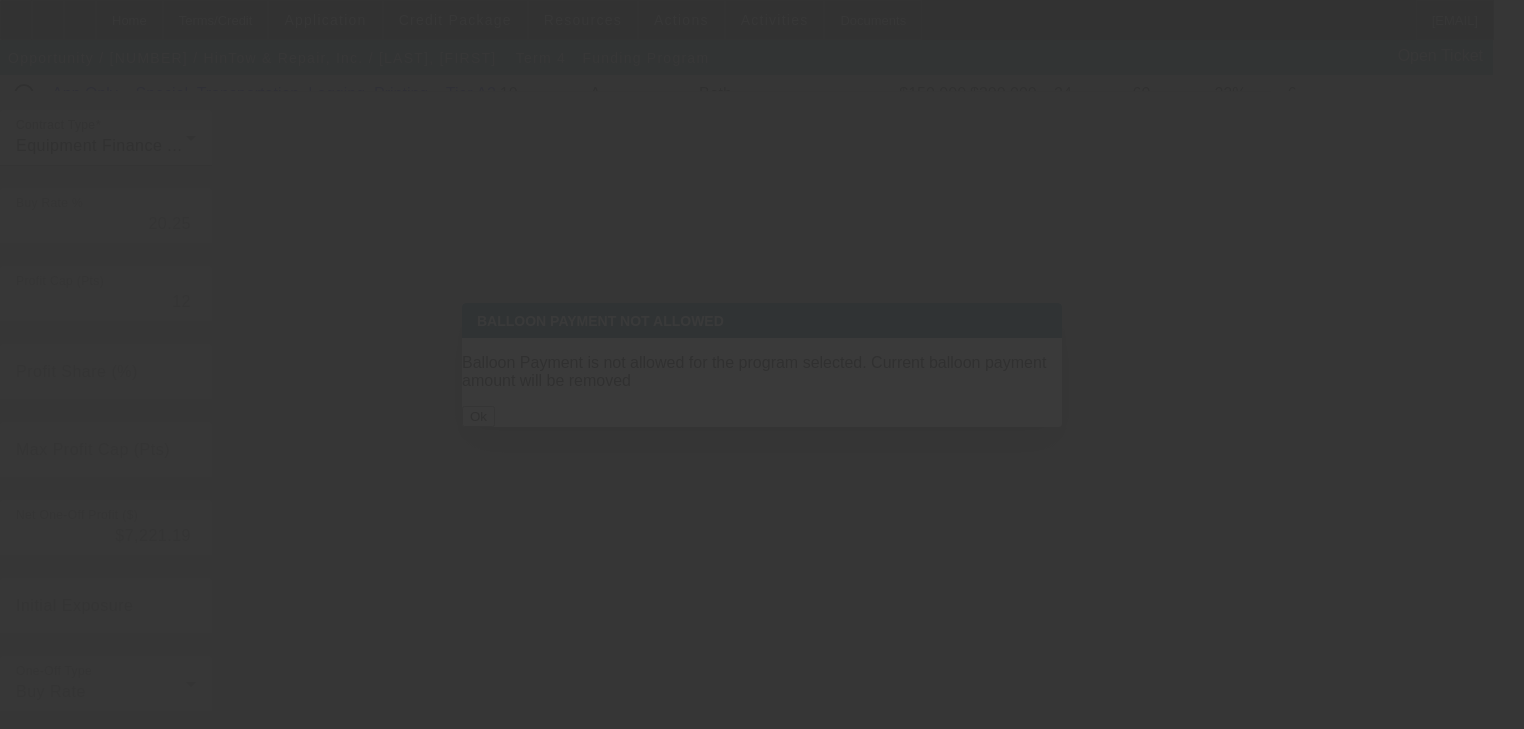 scroll, scrollTop: 0, scrollLeft: 0, axis: both 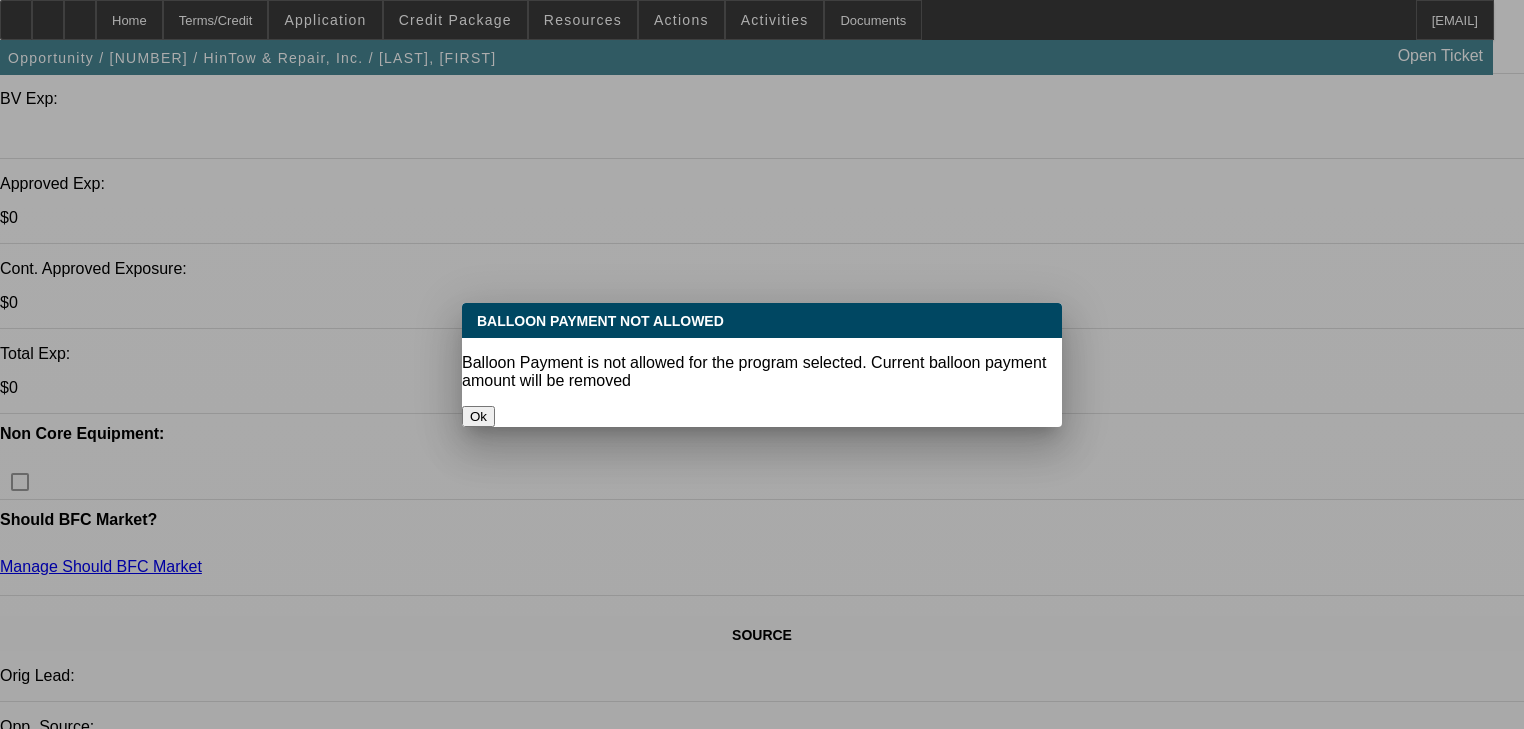 click on "Ok" at bounding box center [478, 416] 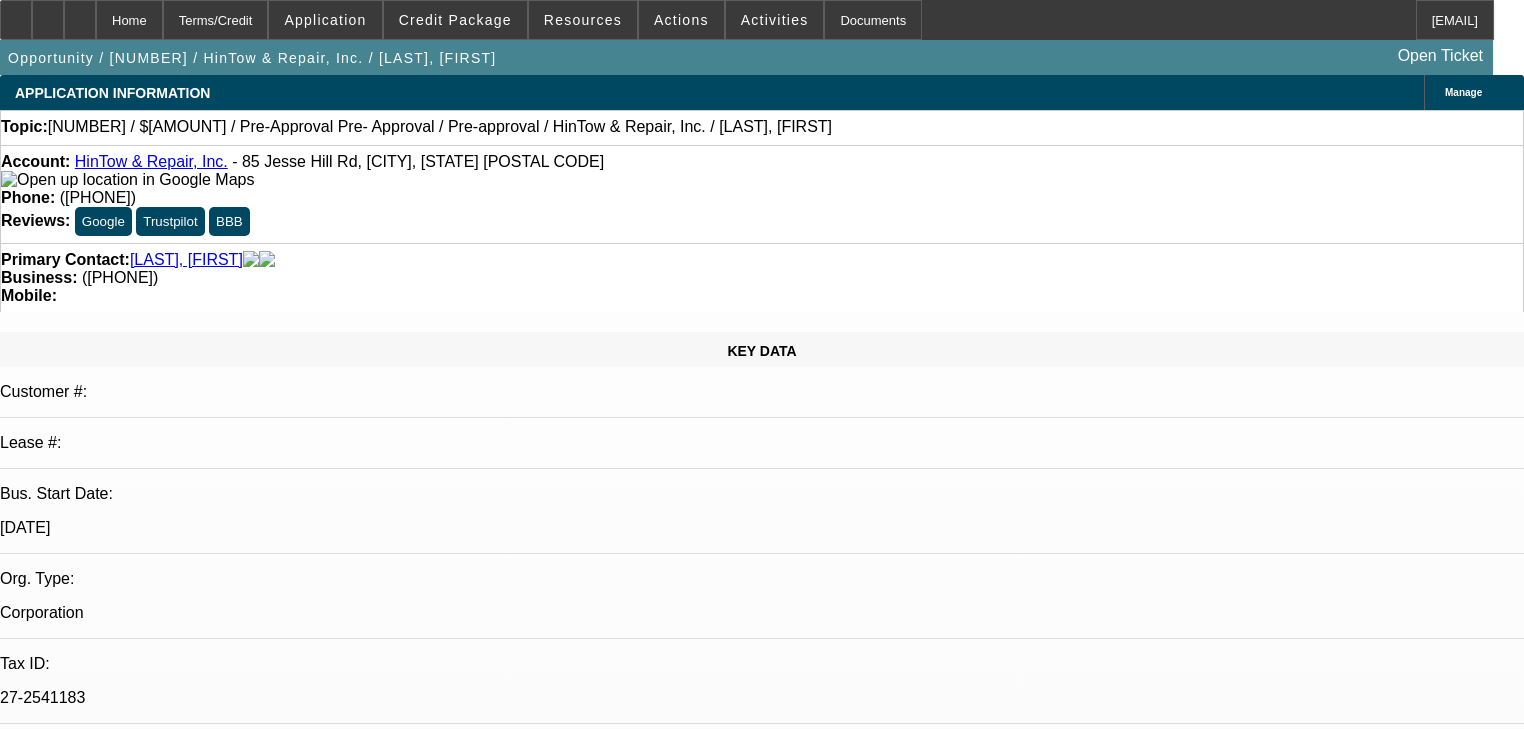 scroll, scrollTop: 650, scrollLeft: 0, axis: vertical 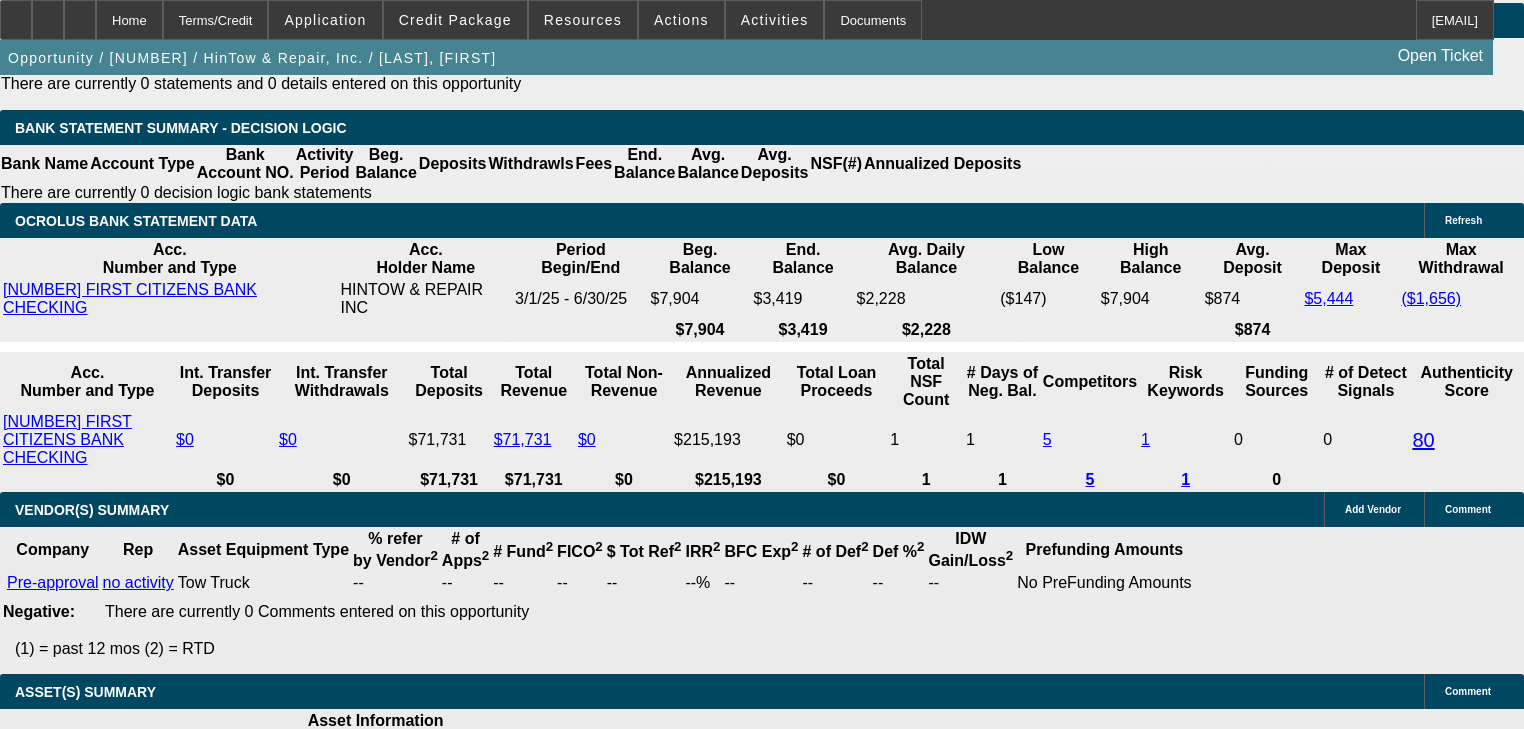 click on "25" at bounding box center [488, 1951] 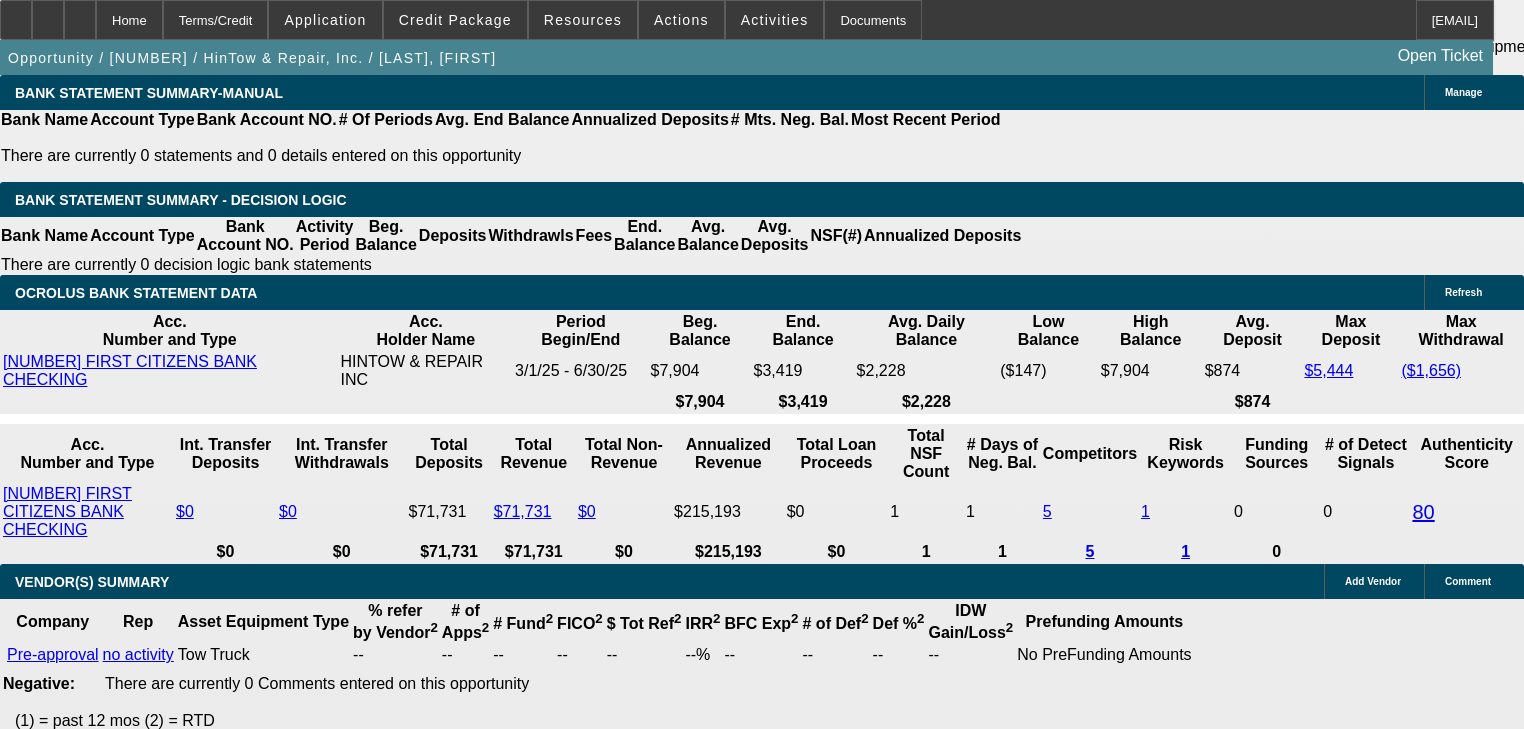 click on "4
Discovery
Hinnant, Randy
Hinnant, Angela
Add Personal
|
Add Corporate
Pre-approval
Add Vendor
Used Pre-Approval Pre- Approval Rollback Tow Truck
Asset
Used Pre-Approval Pre- Approval Rollback Tow Truck
$70,000.00
$0.00
$70,000.00
$0.00
$0.00
$0.00
$70,000.00
$0.00
$0.00
5% 10% 15% 20% $
$70,000.00
Monthly
Quarterly
Semiannual" at bounding box center (433, 2172) 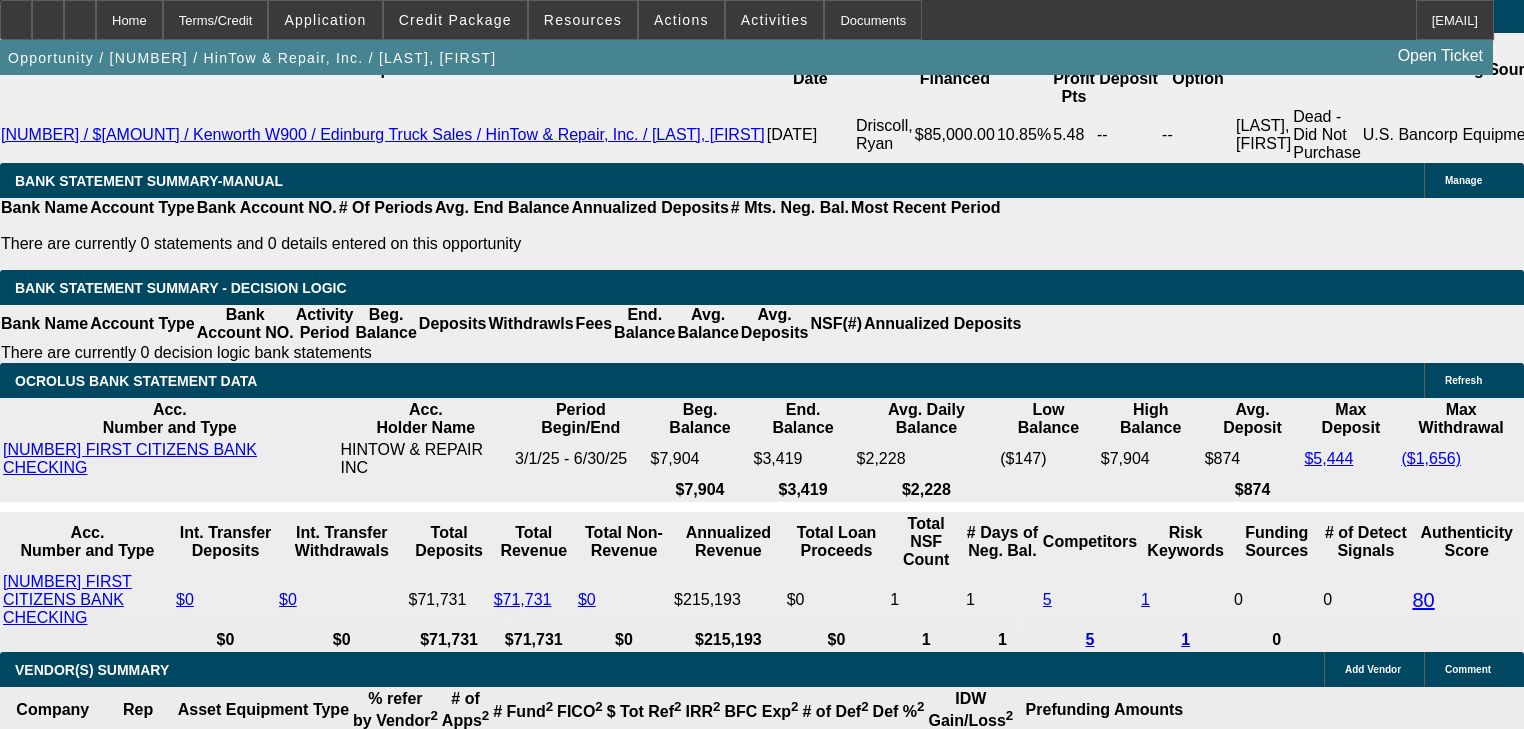 click on "25" at bounding box center [488, 2111] 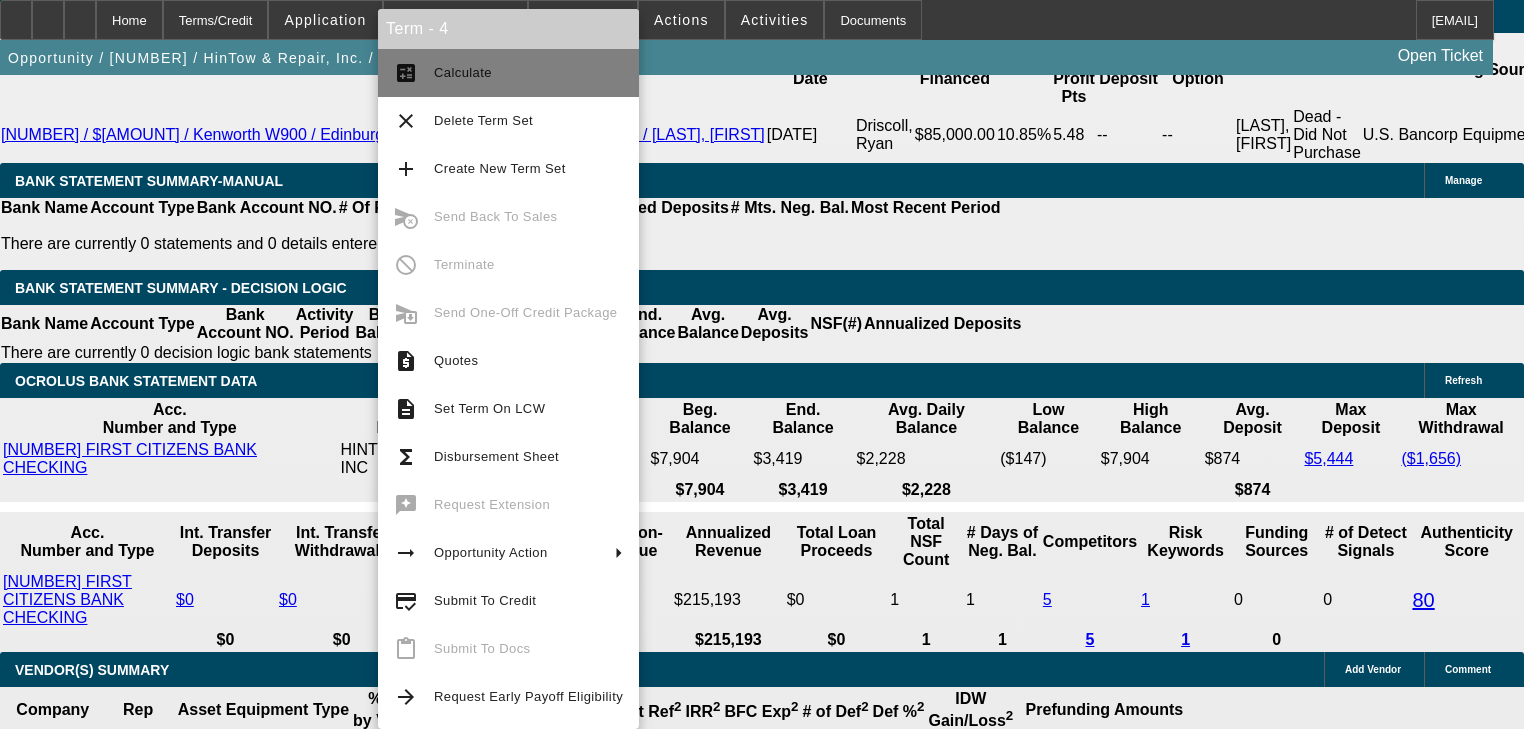 click on "calculate
Calculate" at bounding box center [508, 73] 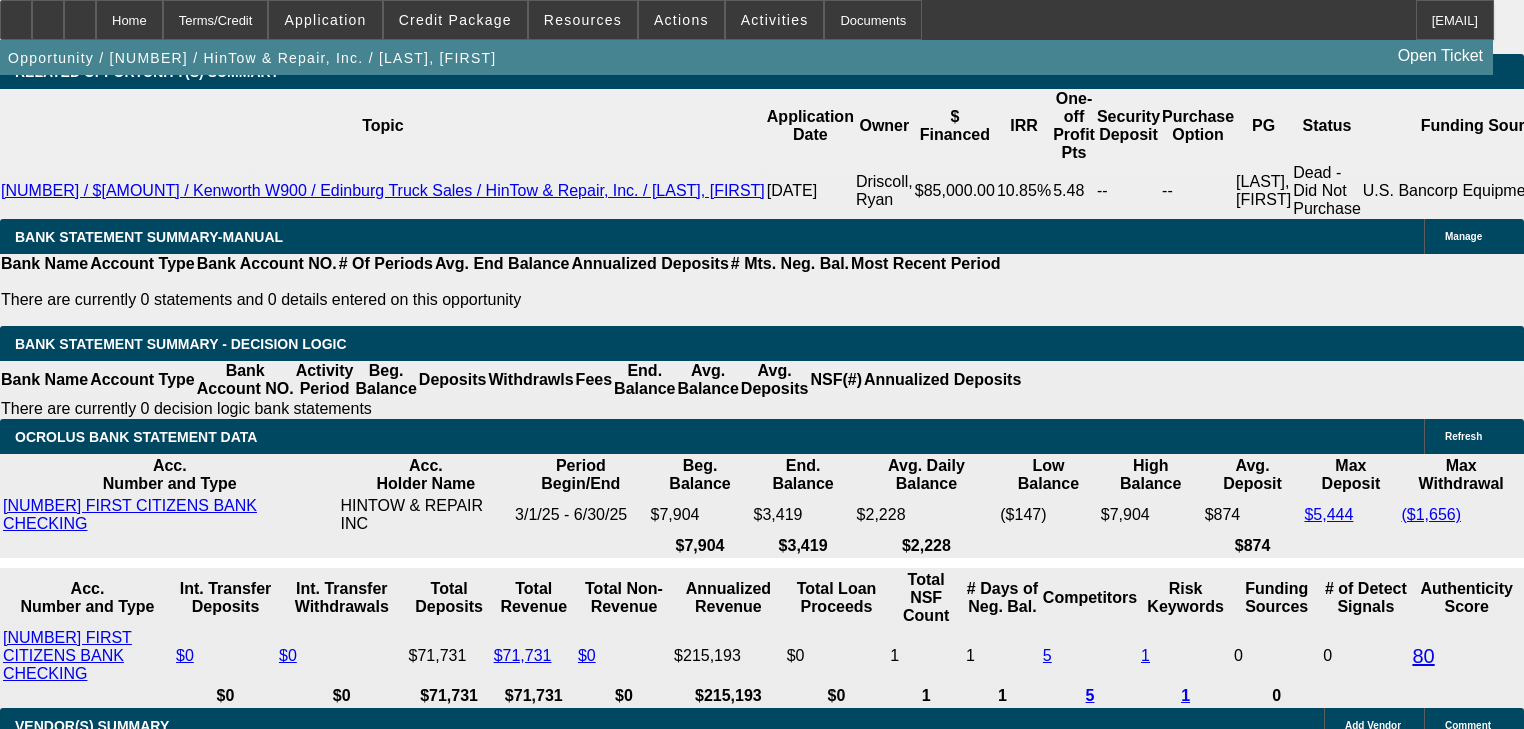 scroll, scrollTop: 3280, scrollLeft: 0, axis: vertical 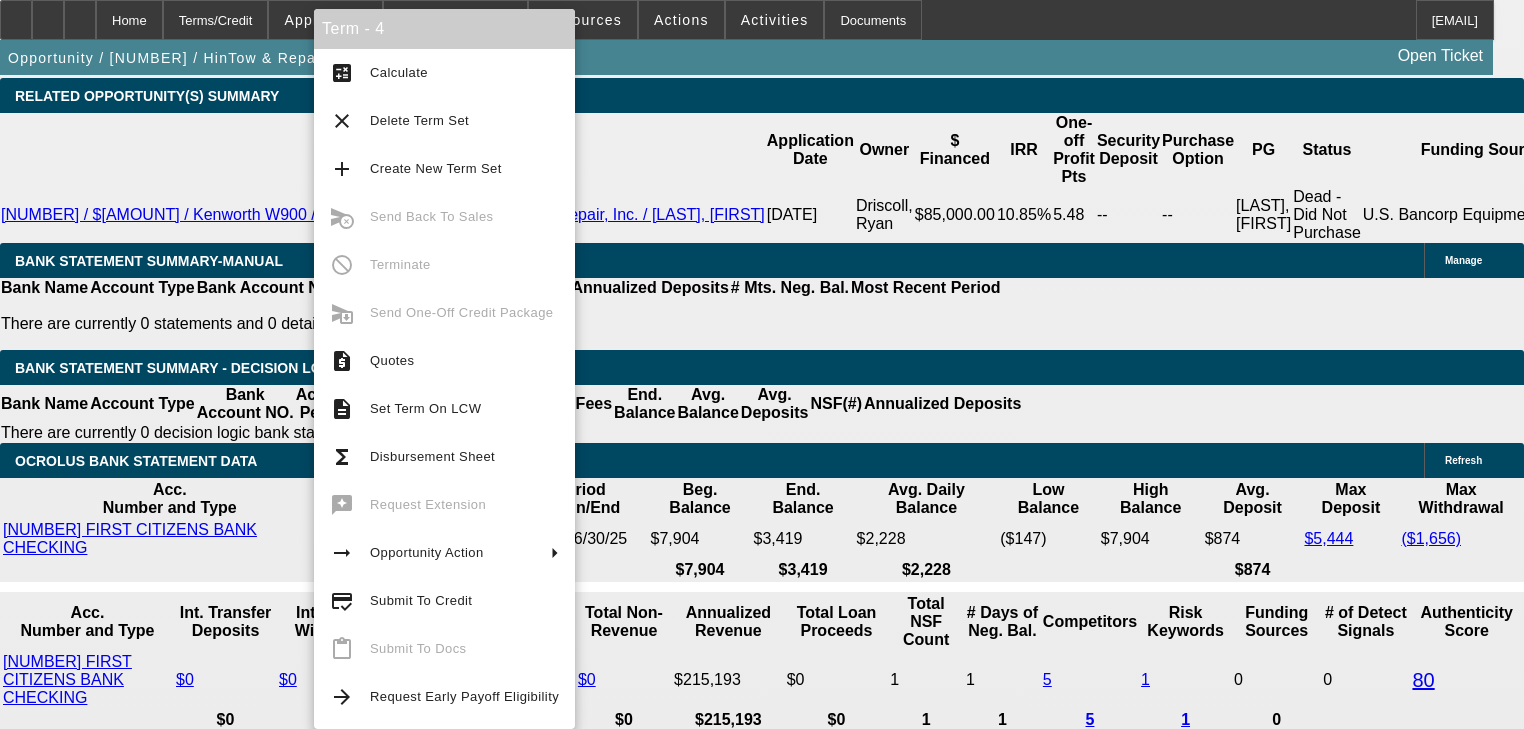 click on "$0.00" at bounding box center (433, 1891) 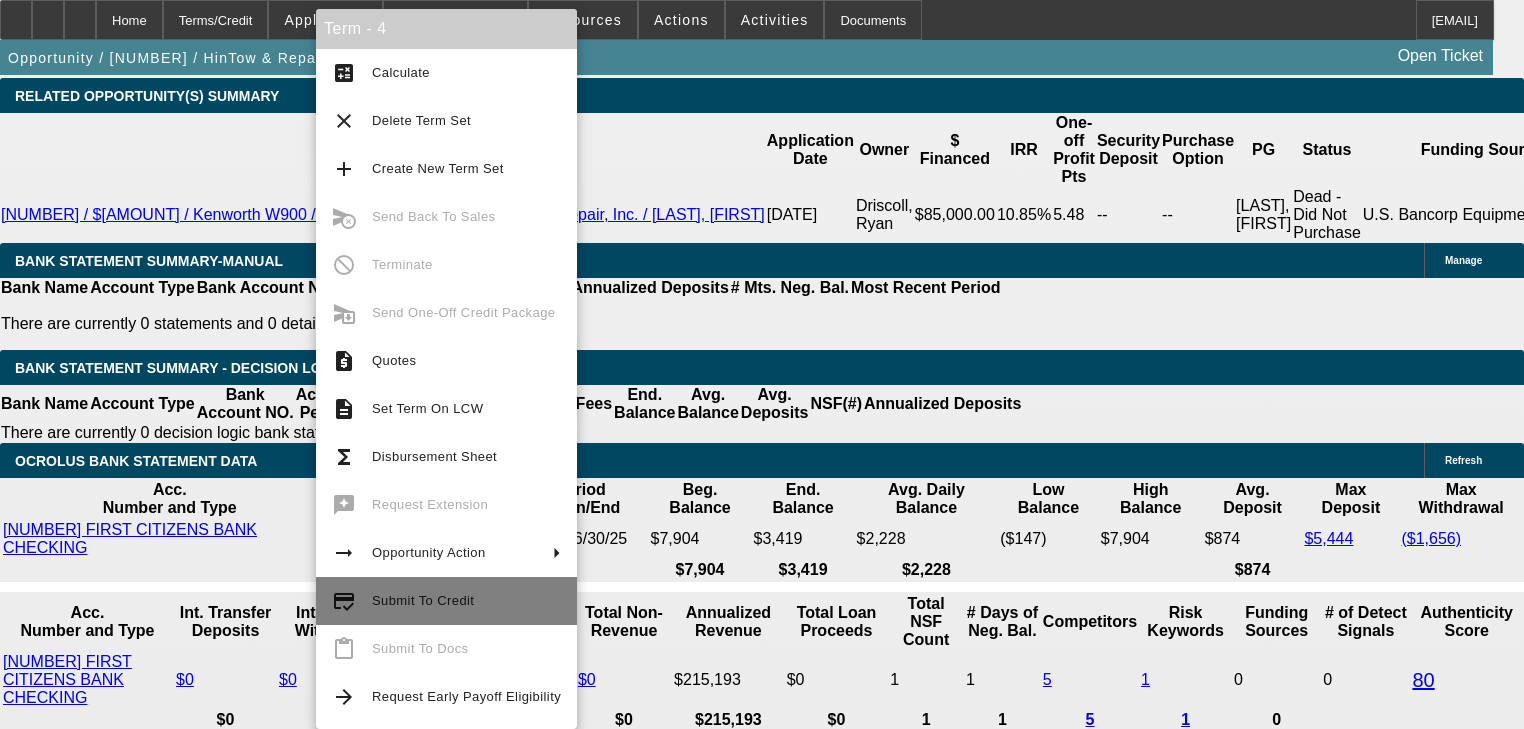 click on "credit_score
Submit To Credit" at bounding box center (446, 601) 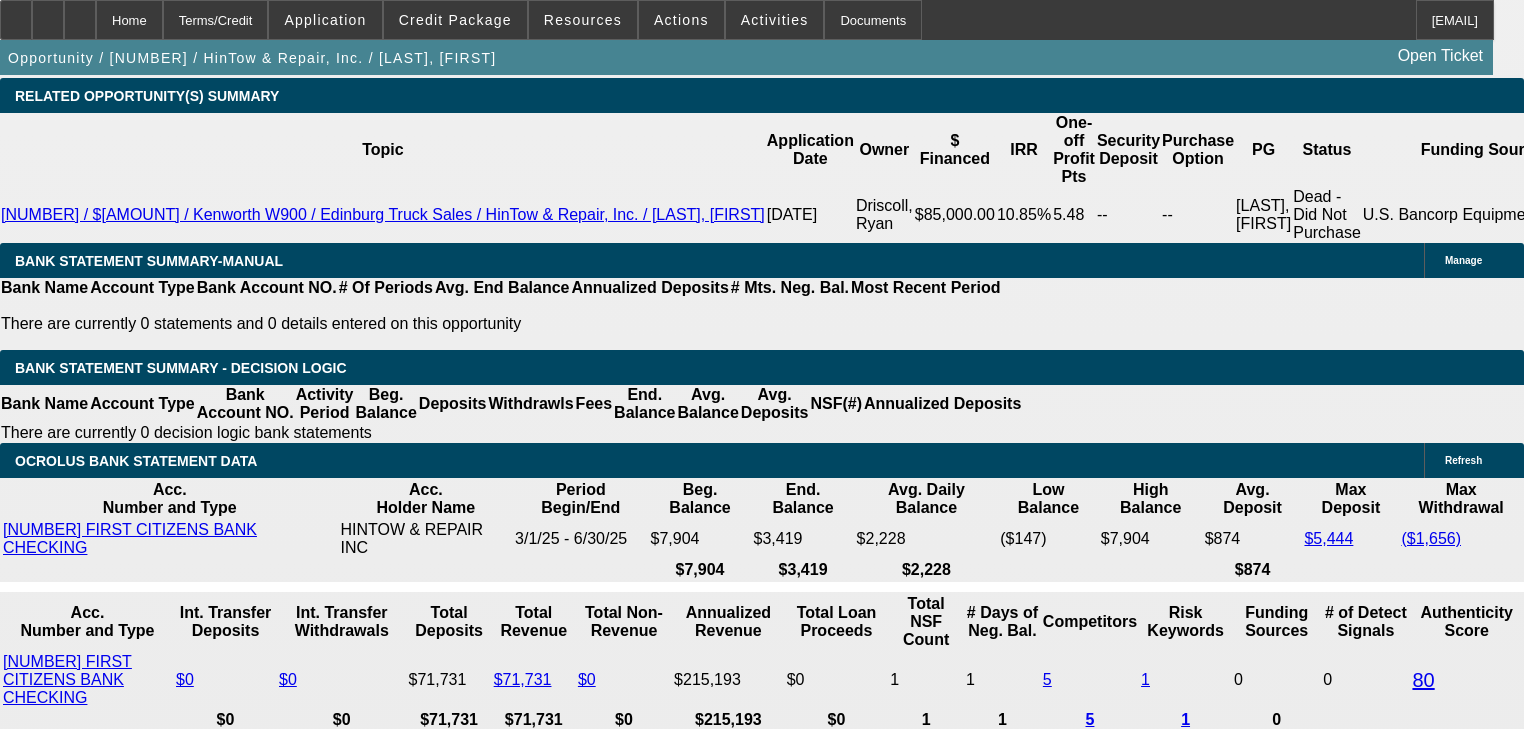 scroll, scrollTop: 0, scrollLeft: 0, axis: both 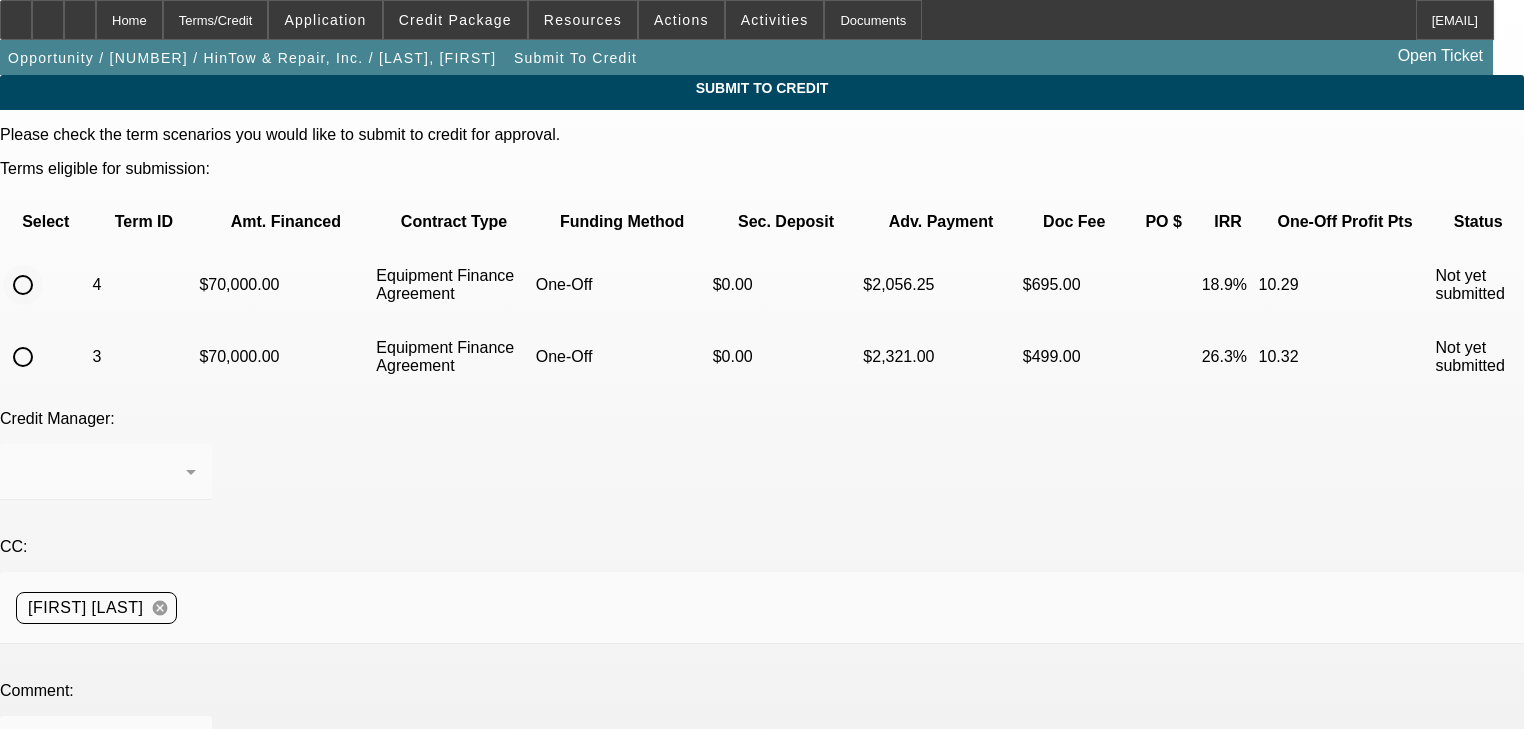 click at bounding box center (23, 285) 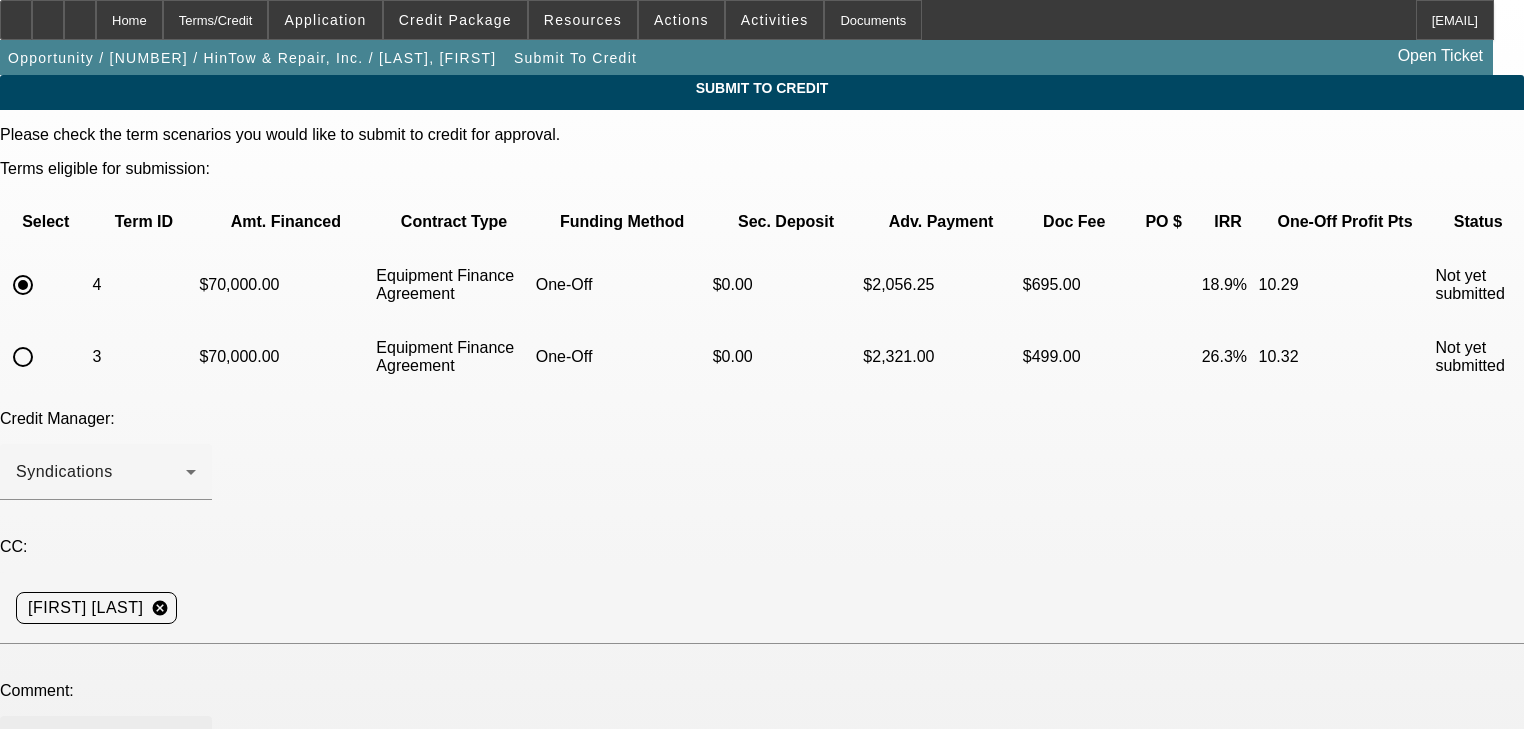 click at bounding box center (106, 756) 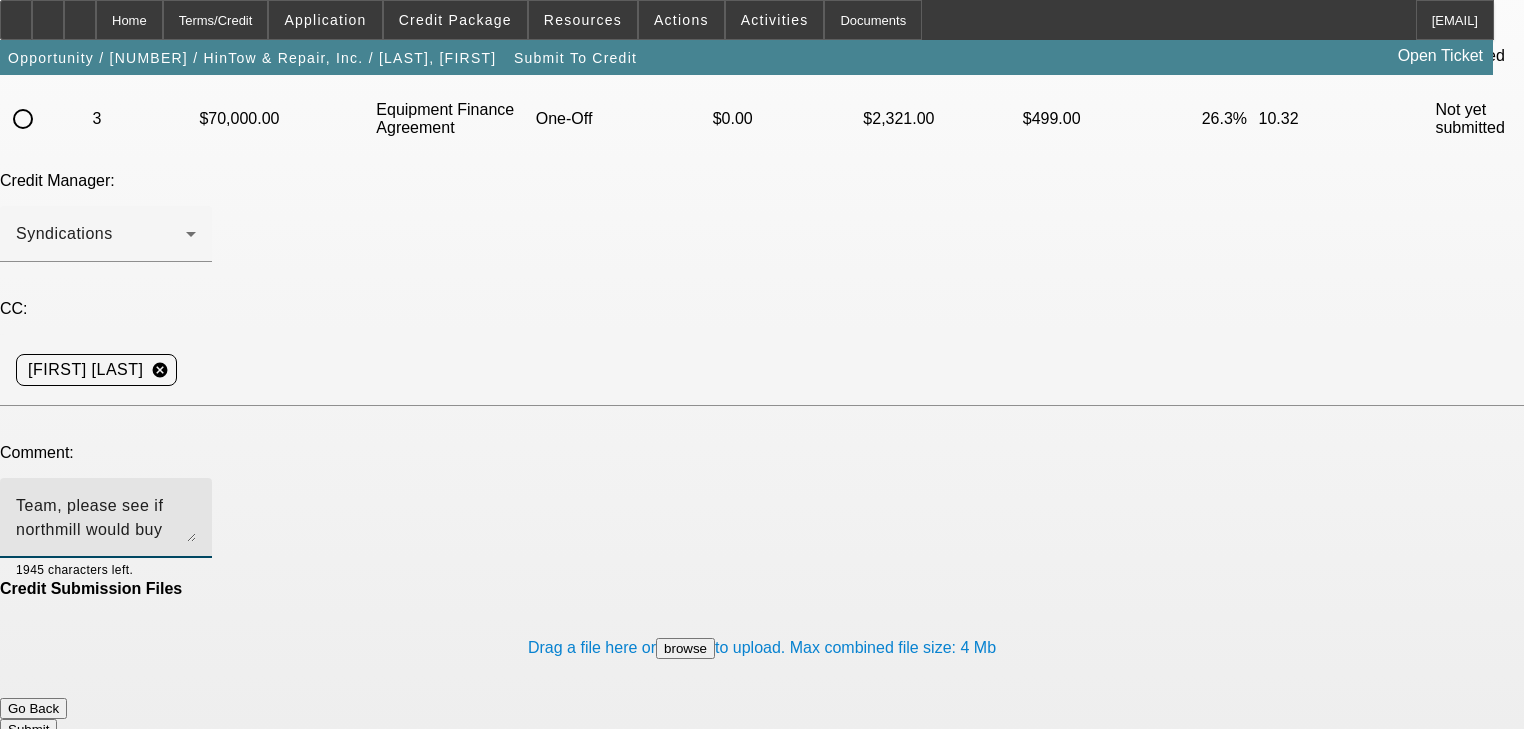 scroll, scrollTop: 240, scrollLeft: 0, axis: vertical 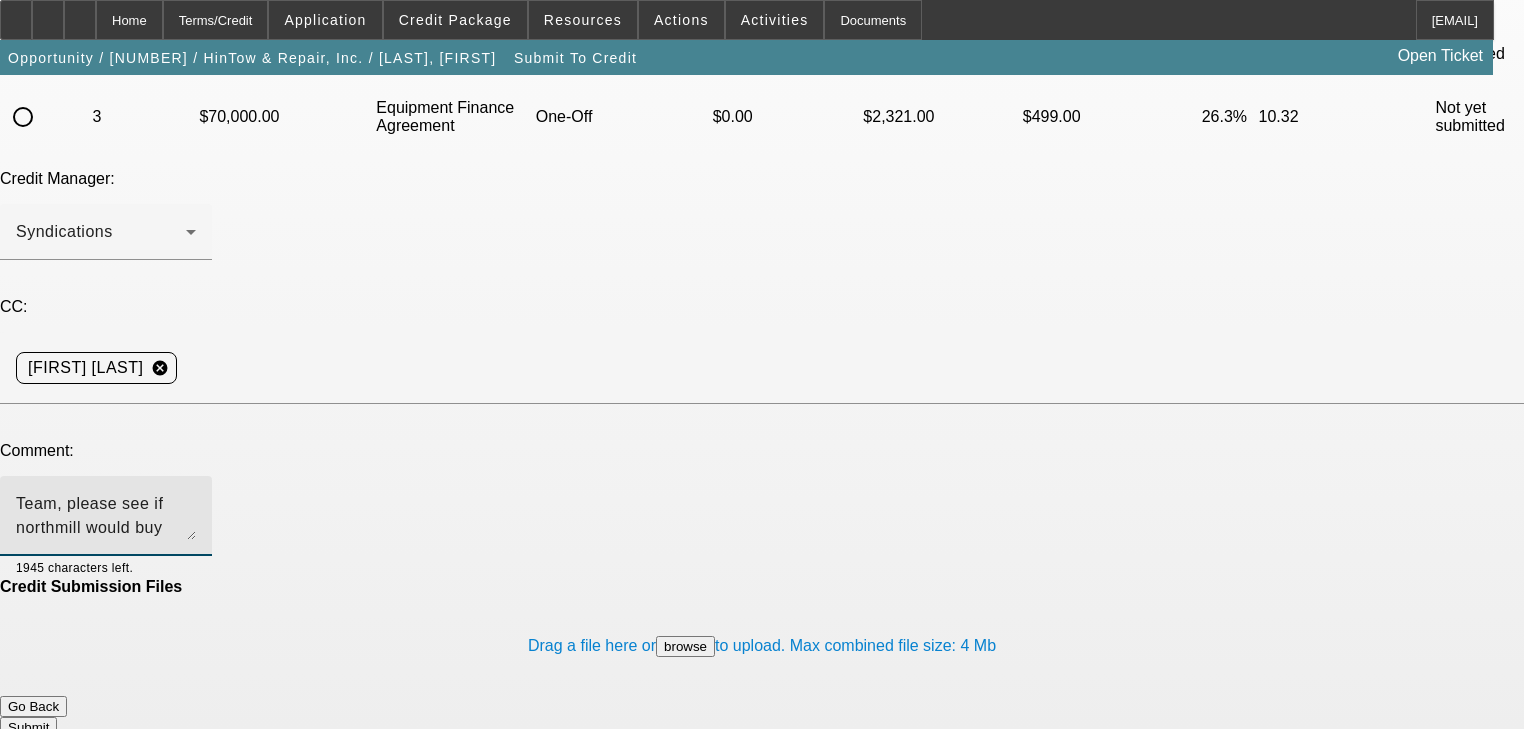 type on "Team, please see if northmill would buy this. Thank you" 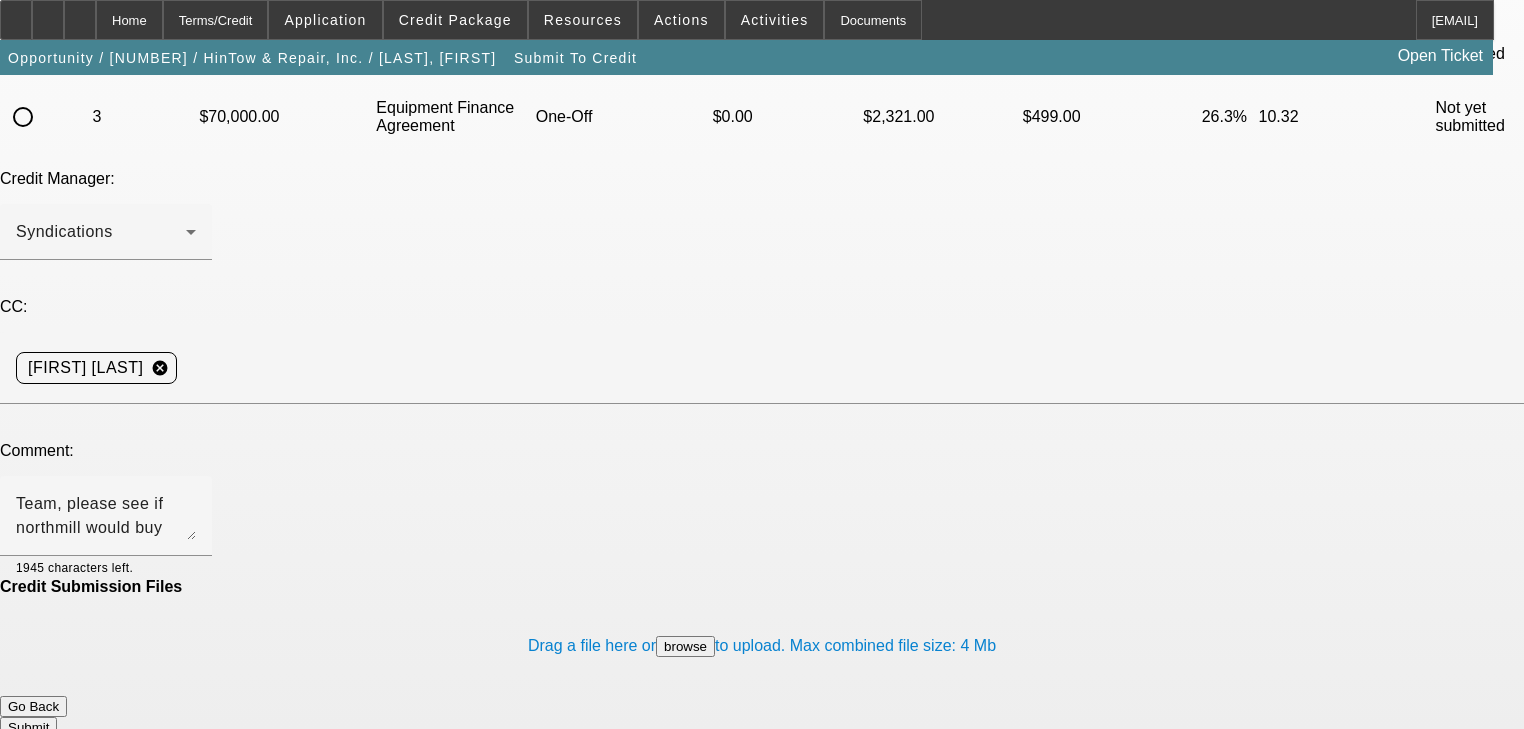 click on "Submit" at bounding box center [28, 727] 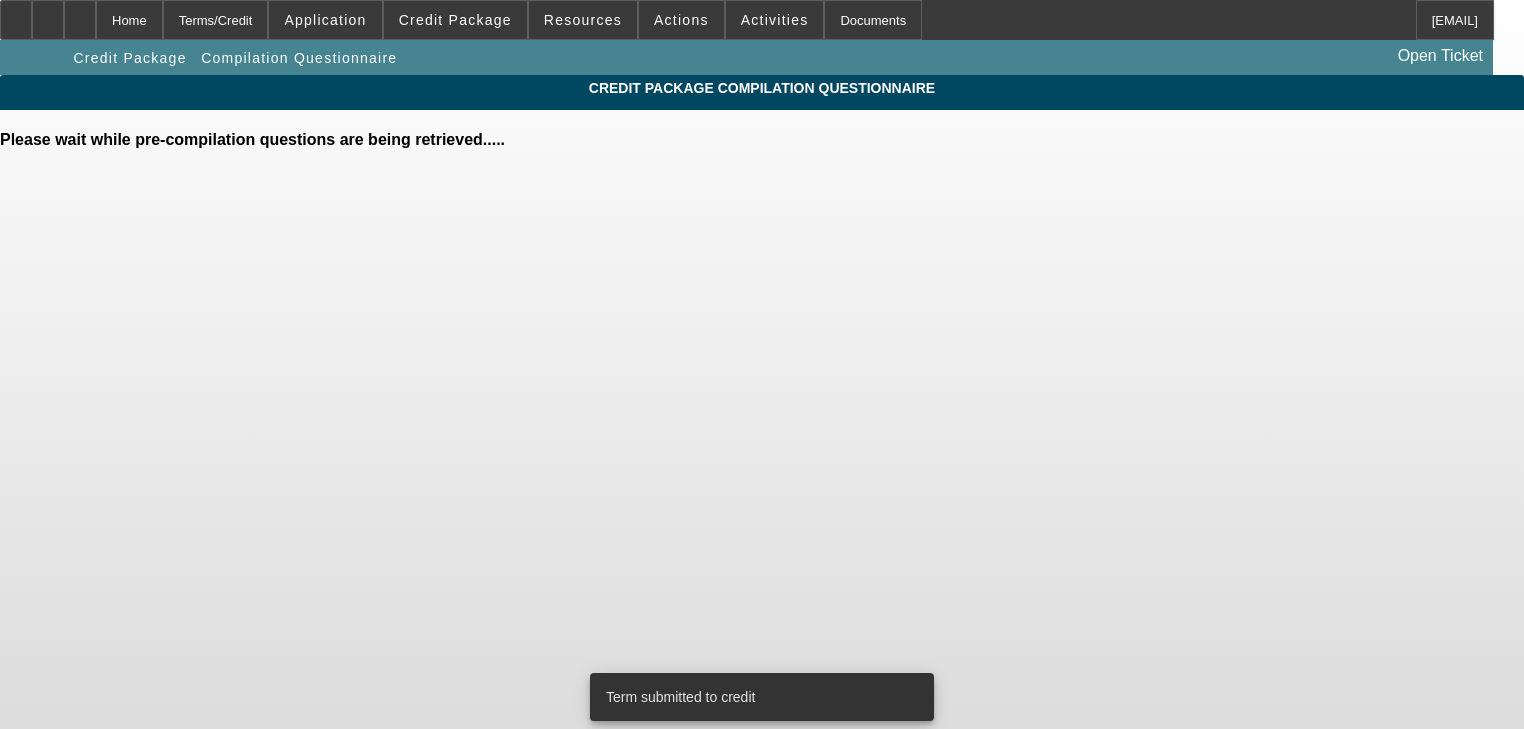 scroll, scrollTop: 0, scrollLeft: 0, axis: both 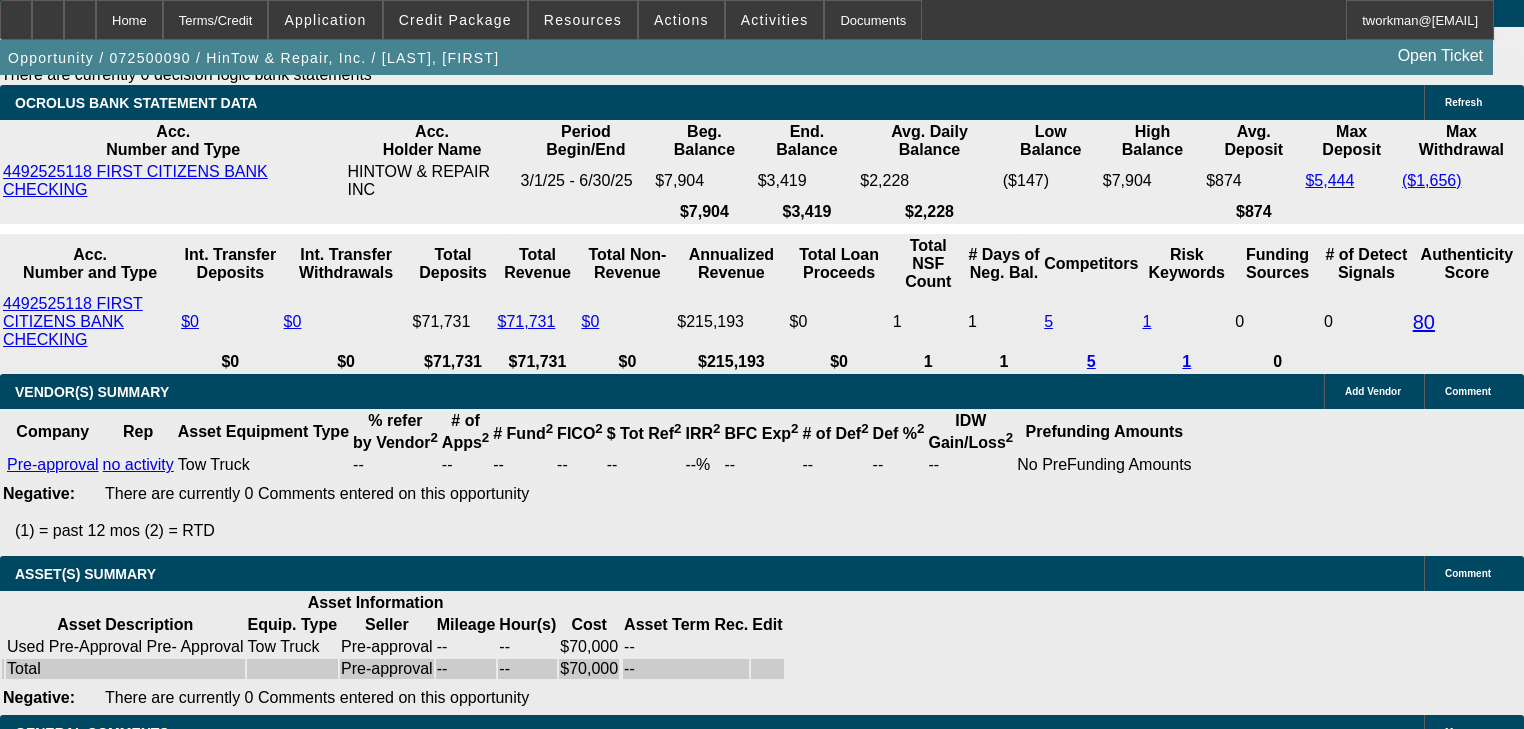 click on "Credit Decision - Declined
Credit Declined - DECLINED BY NM: "We apologize, but unfortunately, North Mill is not able to provide financing for the applicant due to Bankruptcy, Foreclosure, Charge-Offs, Repo within last 3 years."
[LAST], [FIRST] - 7/7/25, 12:27 PM" at bounding box center [394, 3352] 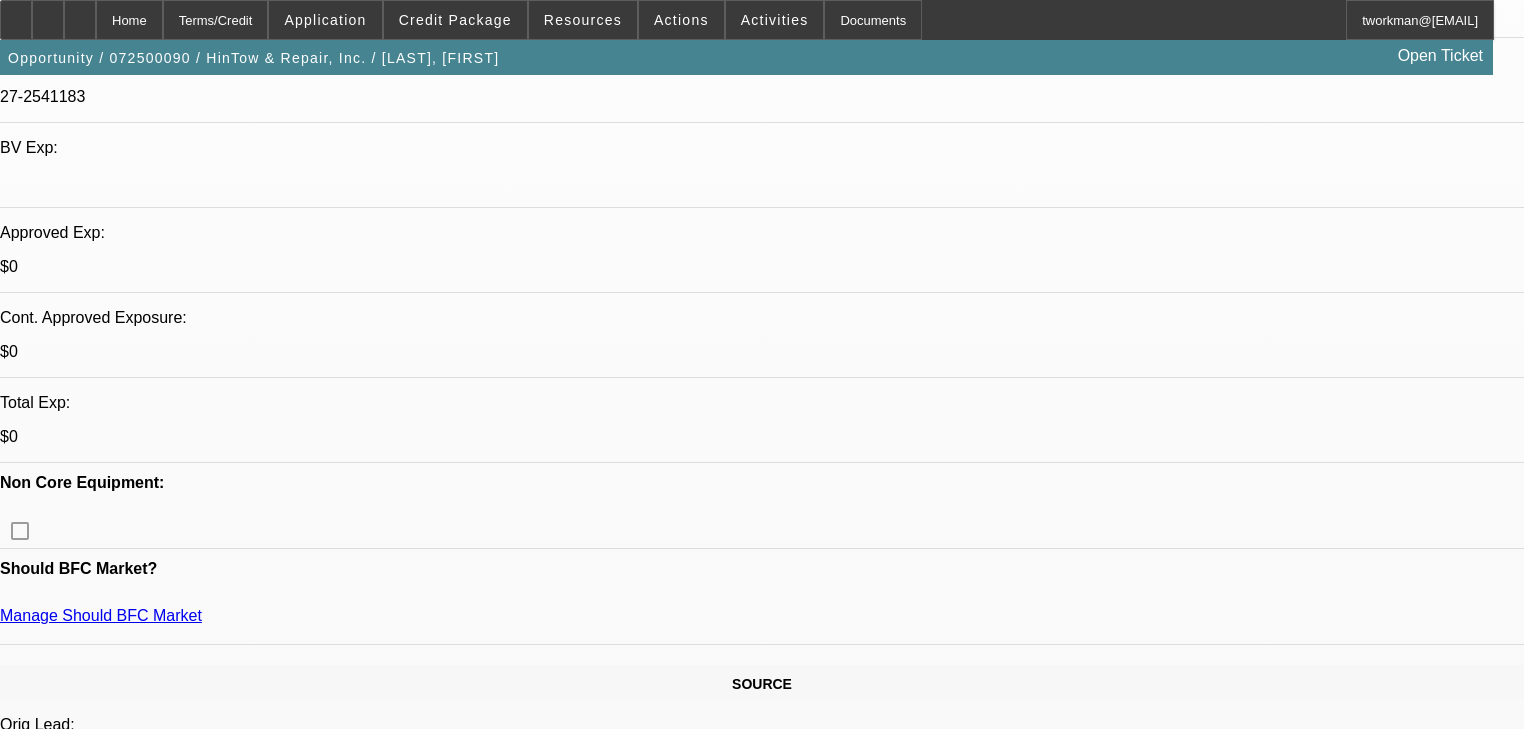 scroll, scrollTop: 598, scrollLeft: 0, axis: vertical 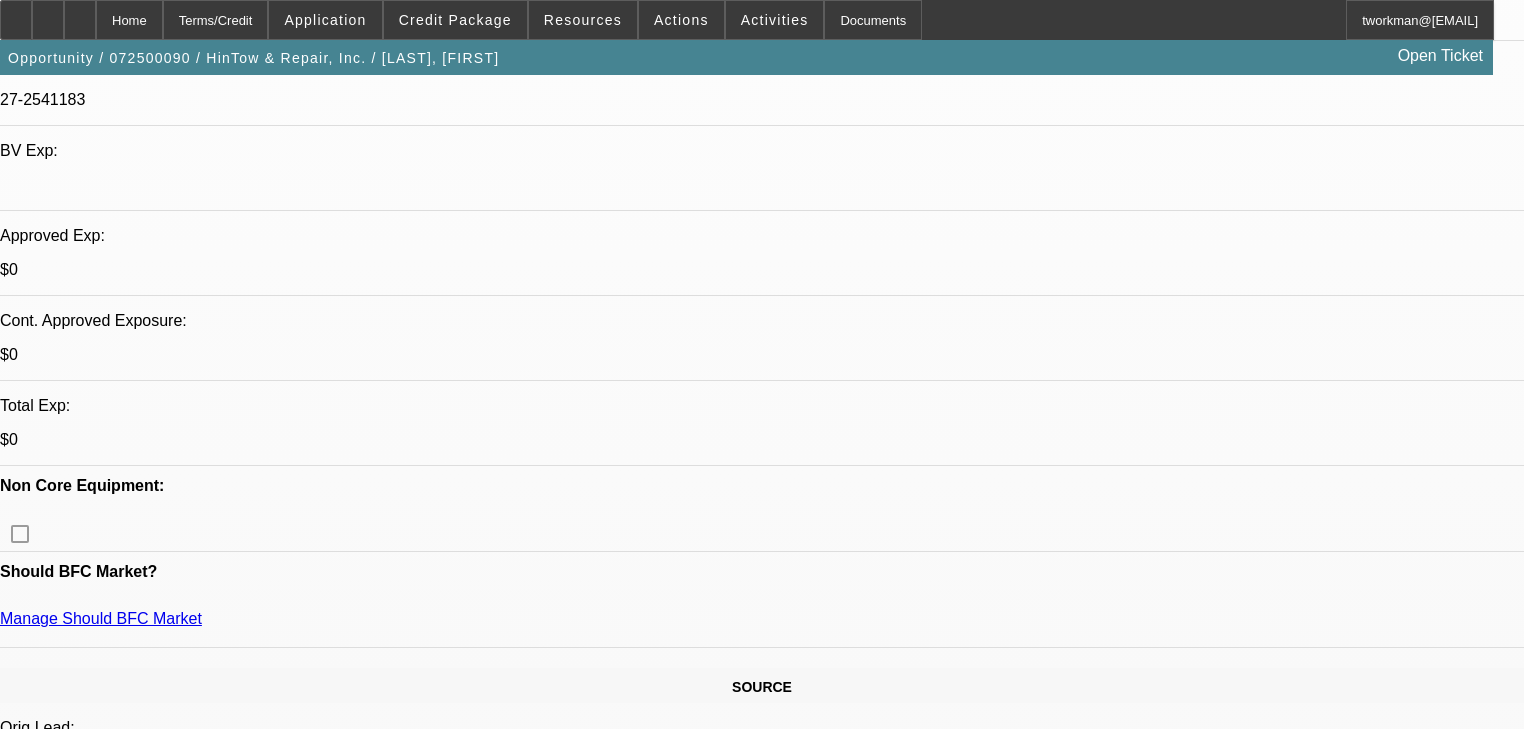 click on "652" at bounding box center (453, 2456) 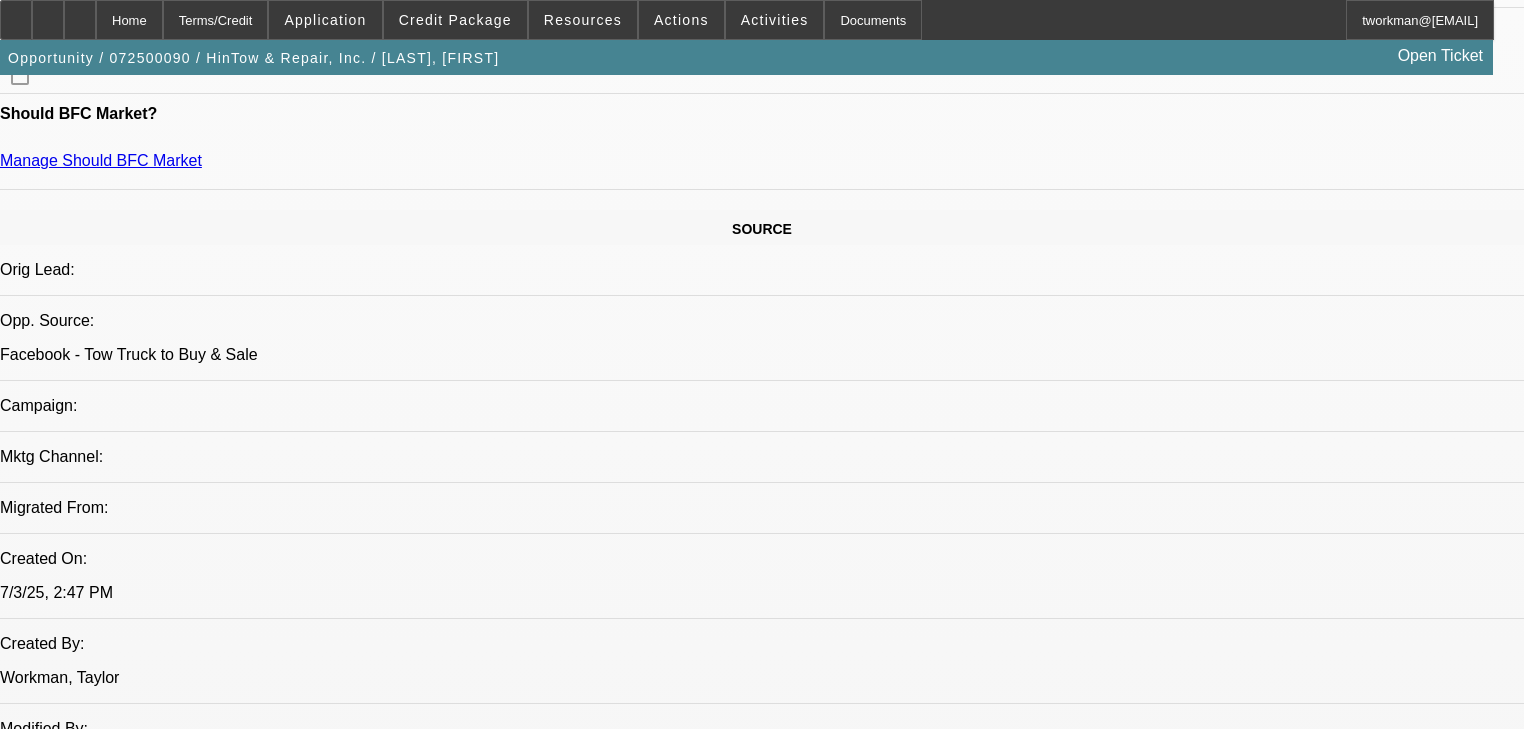 scroll, scrollTop: 1078, scrollLeft: 0, axis: vertical 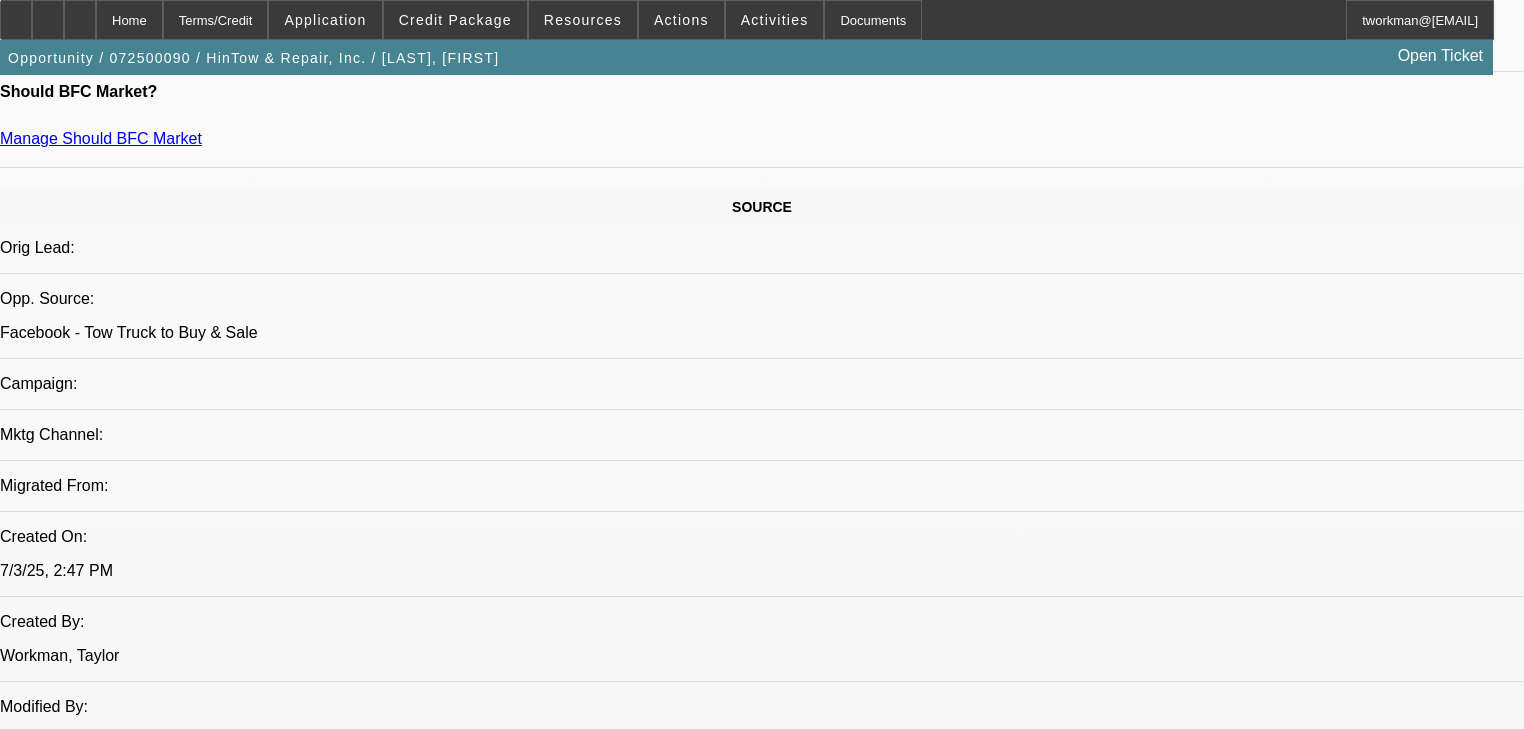 click on "PayNet MasterScore® v2
669
Percentile
20
Key Factors in MasterScore v2
Impact on Score
Long Time in Business
Positive
Defaults and/or Derog Public Records
Negative
Inconsistent Delin/Credit Qual Pattern
Negative" at bounding box center (680, 2341) 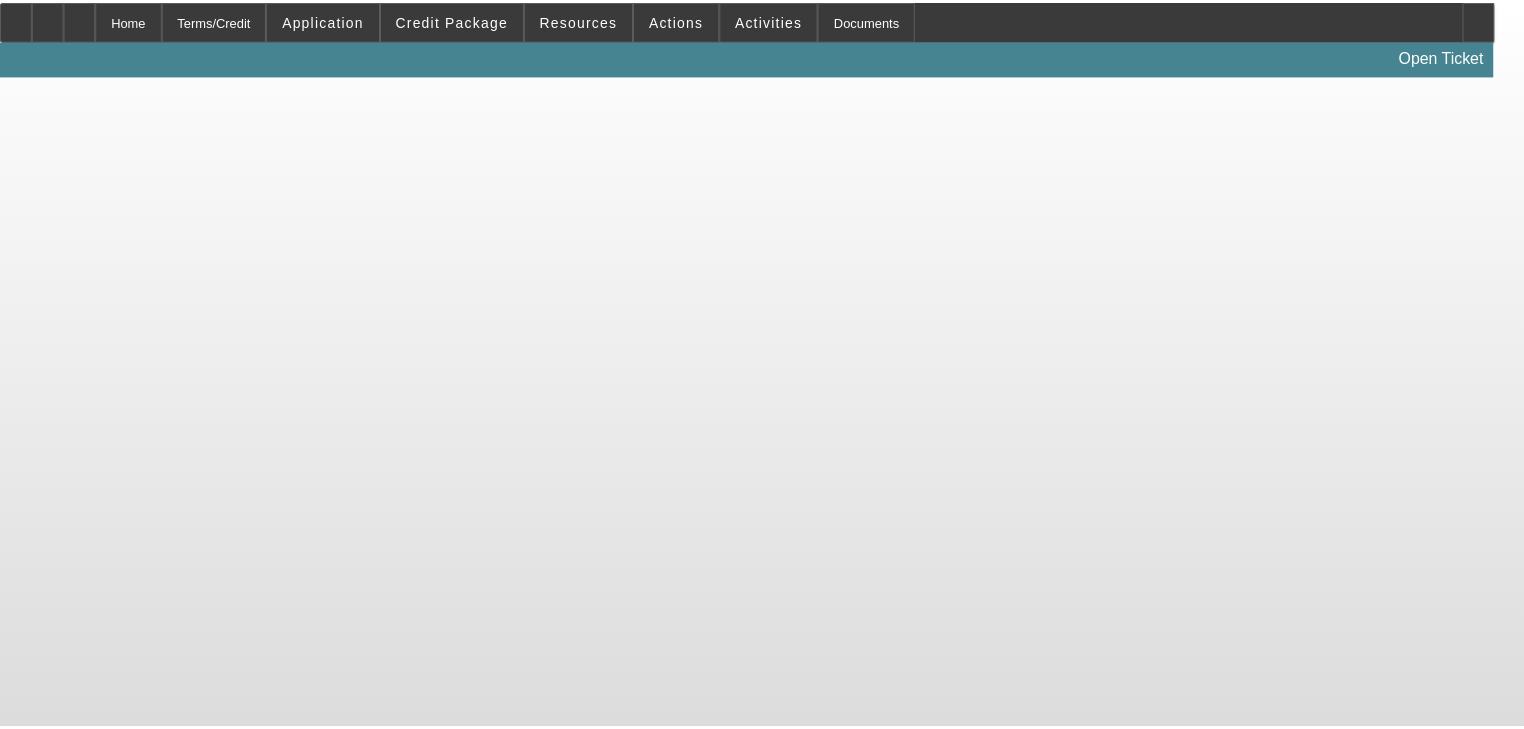 scroll, scrollTop: 0, scrollLeft: 0, axis: both 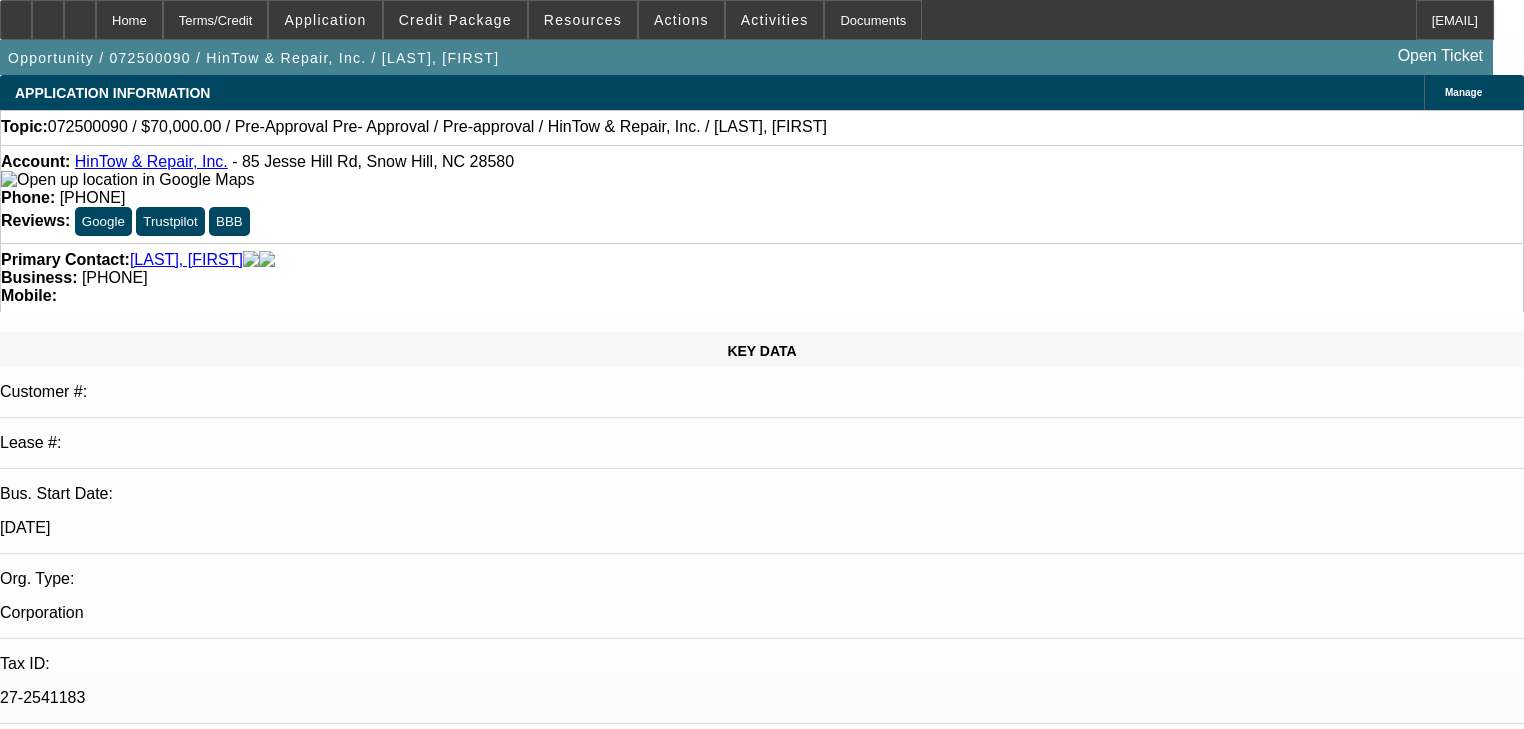 click on "Credit Decision - Declined
Credit Declined - DECLINED BY NM: "We apologize, but unfortunately, North Mill is not able to provide financing for the applicant due to Bankruptcy, Foreclosure, Charge-Offs, Repo within last 3 years."
[LAST], [FIRST] - [DATE], [TIME]" at bounding box center [394, 6990] 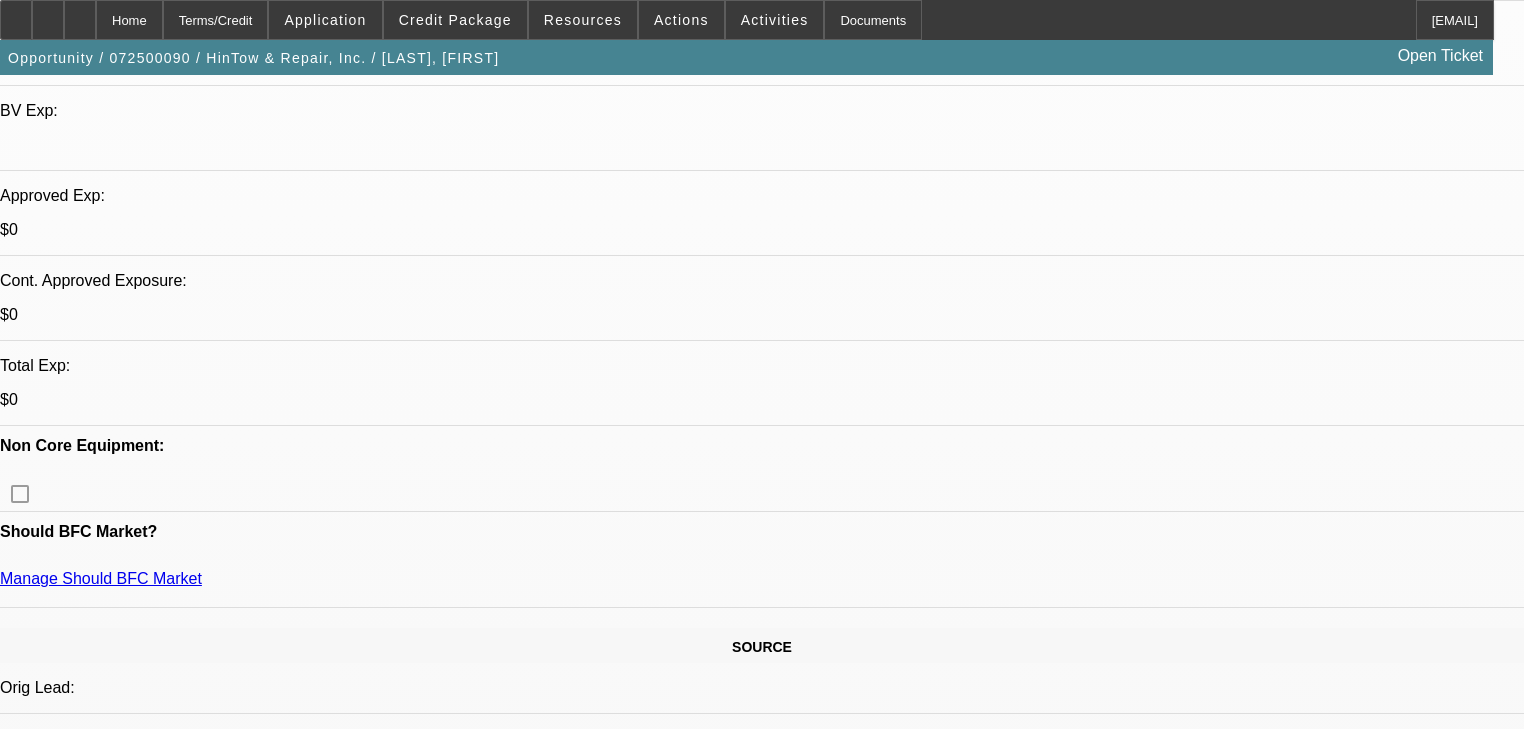 scroll, scrollTop: 640, scrollLeft: 0, axis: vertical 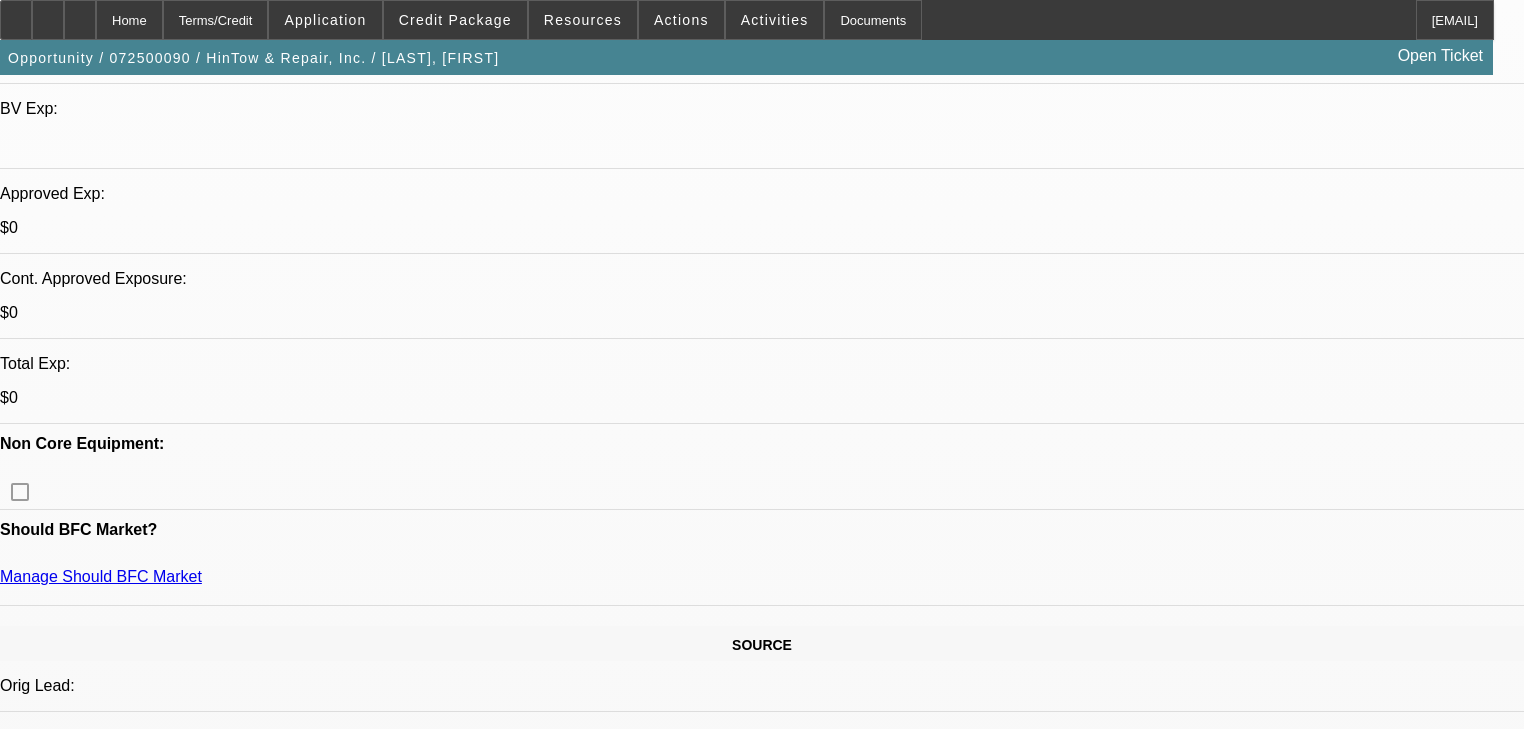 click on "12" at bounding box center (560, 2414) 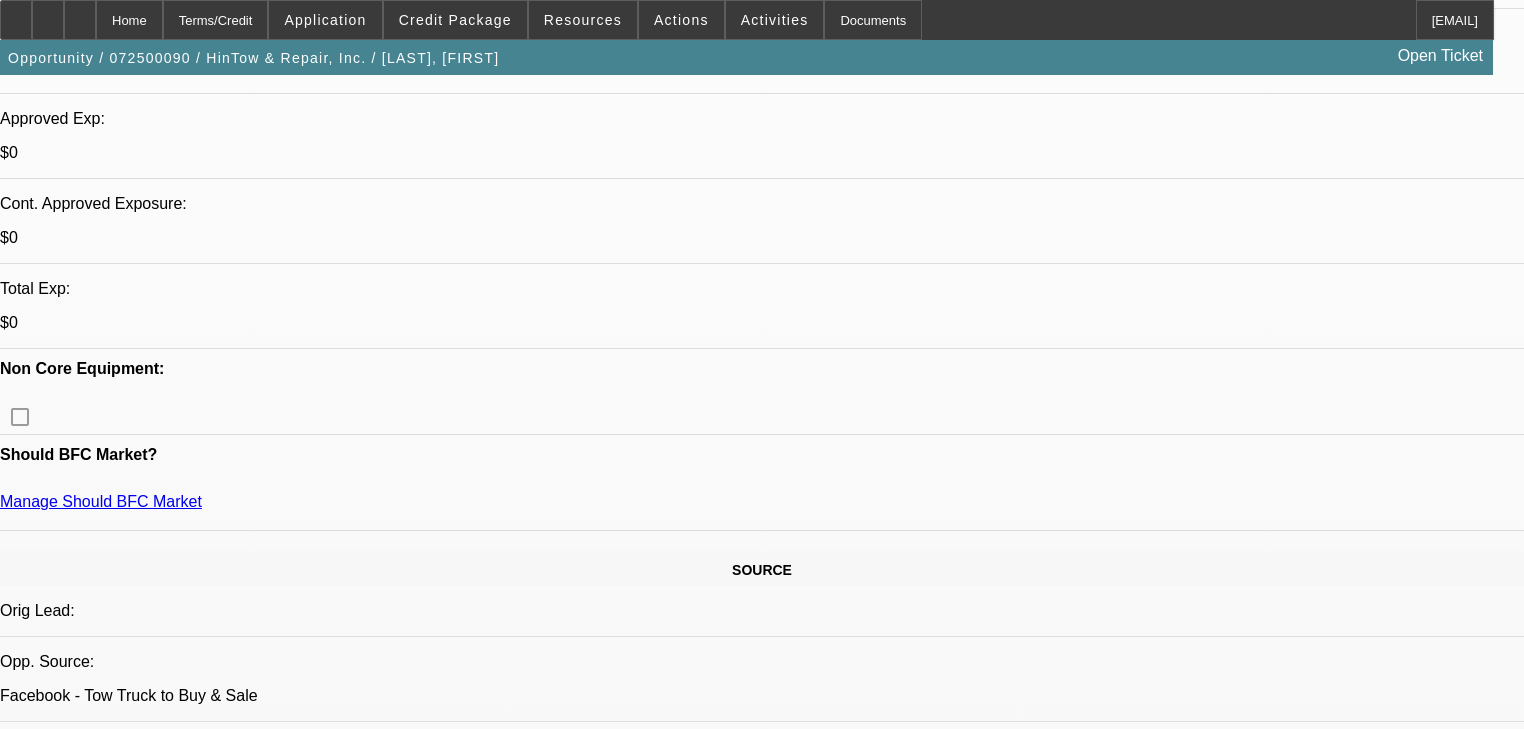 scroll, scrollTop: 800, scrollLeft: 0, axis: vertical 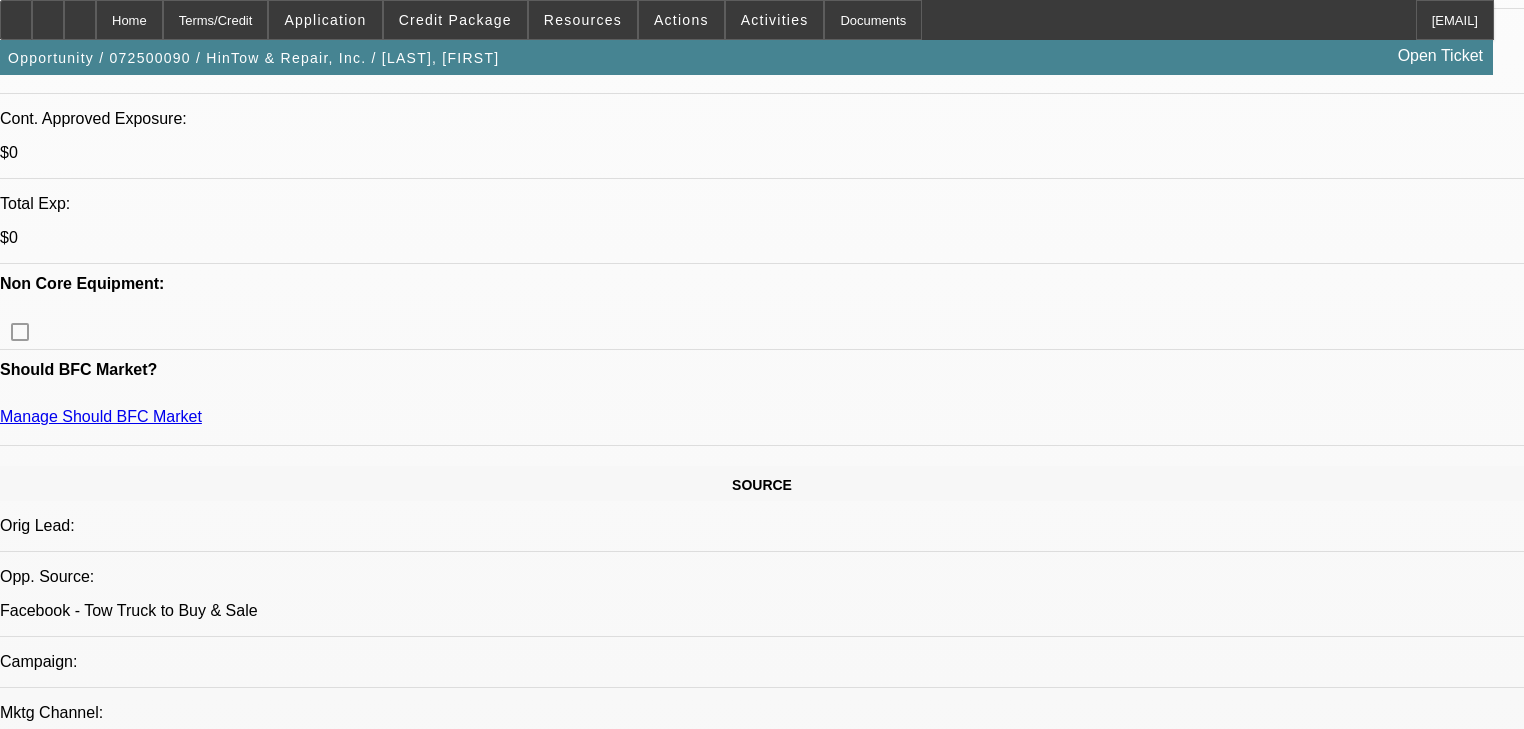 click on "669" at bounding box center [614, 2510] 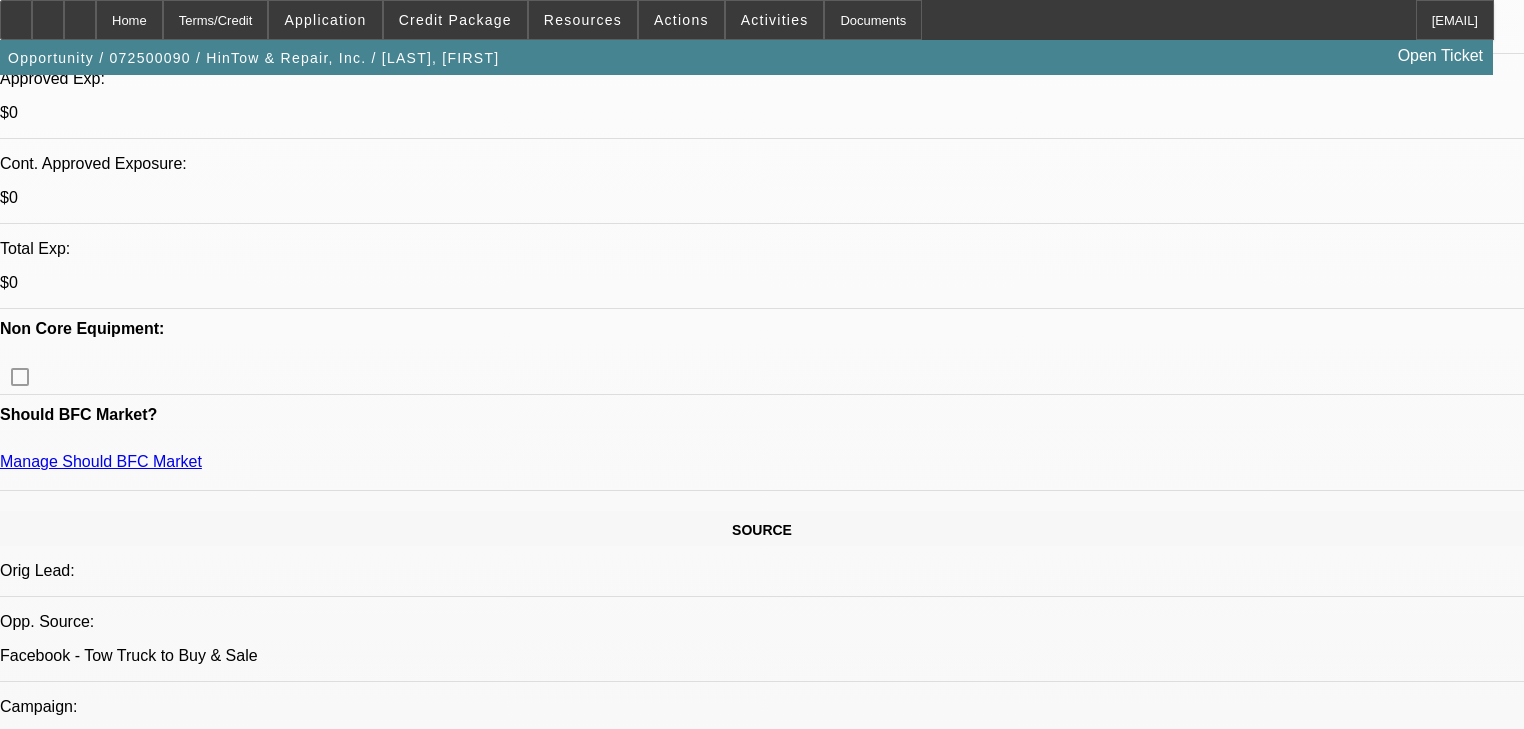 scroll, scrollTop: 720, scrollLeft: 0, axis: vertical 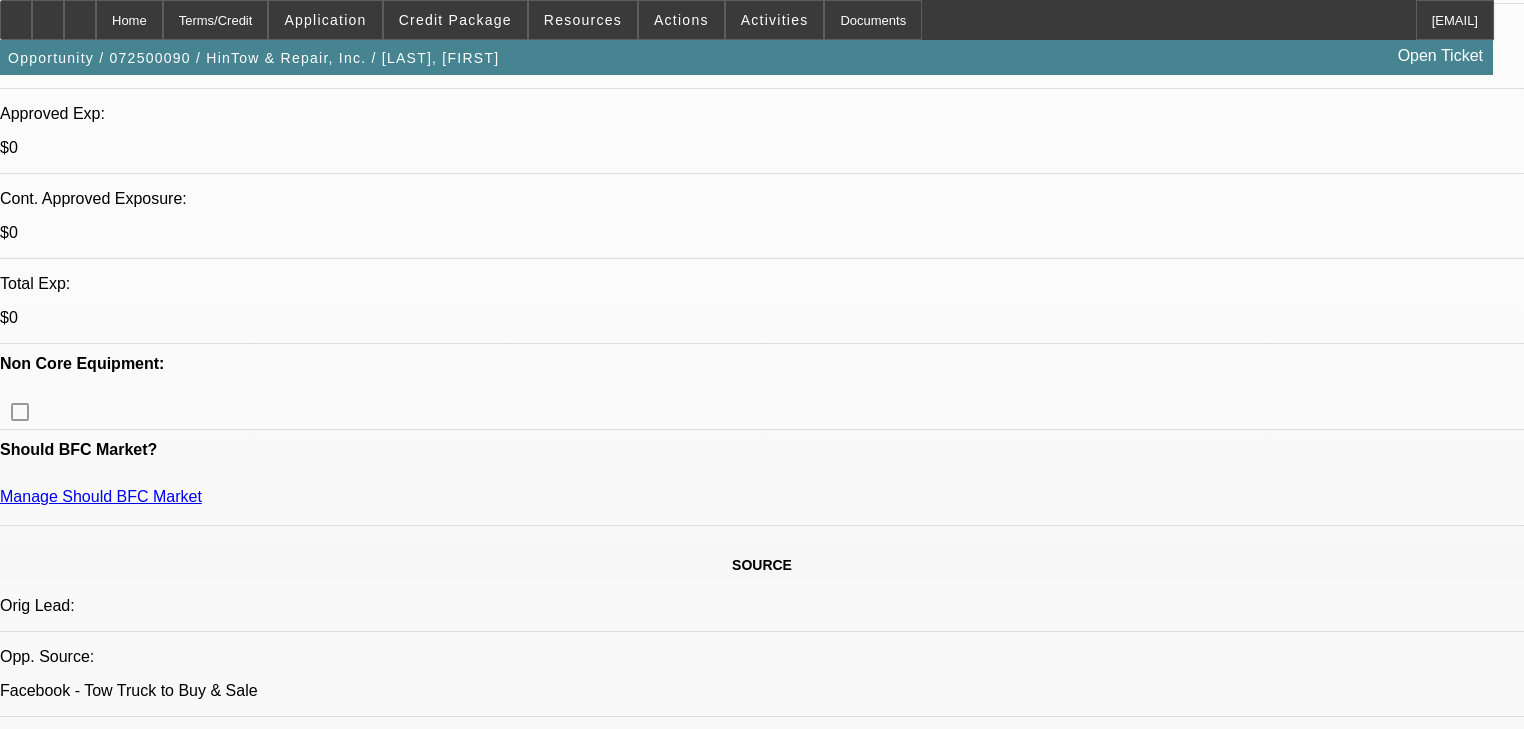 click on "12" at bounding box center [586, 2335] 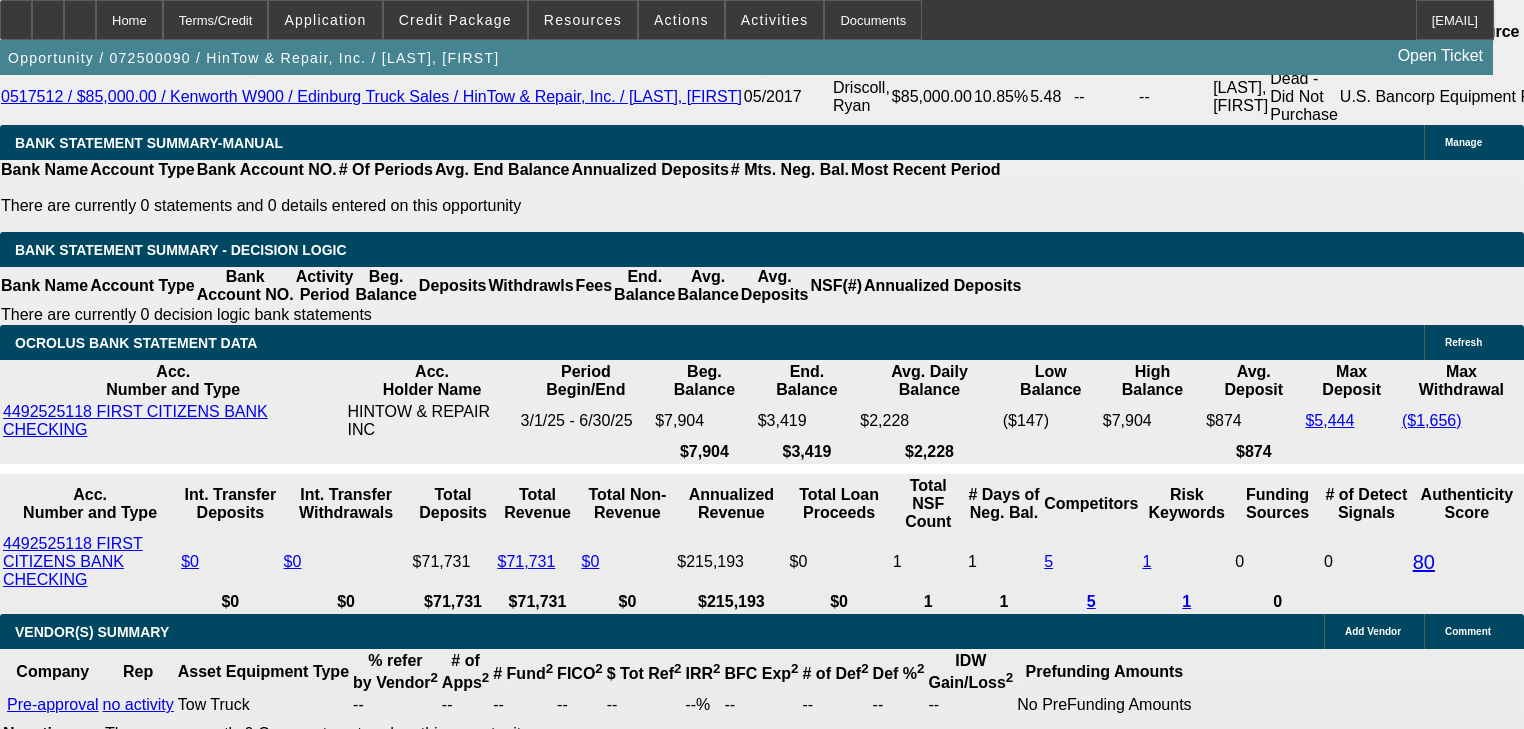 scroll, scrollTop: 3360, scrollLeft: 0, axis: vertical 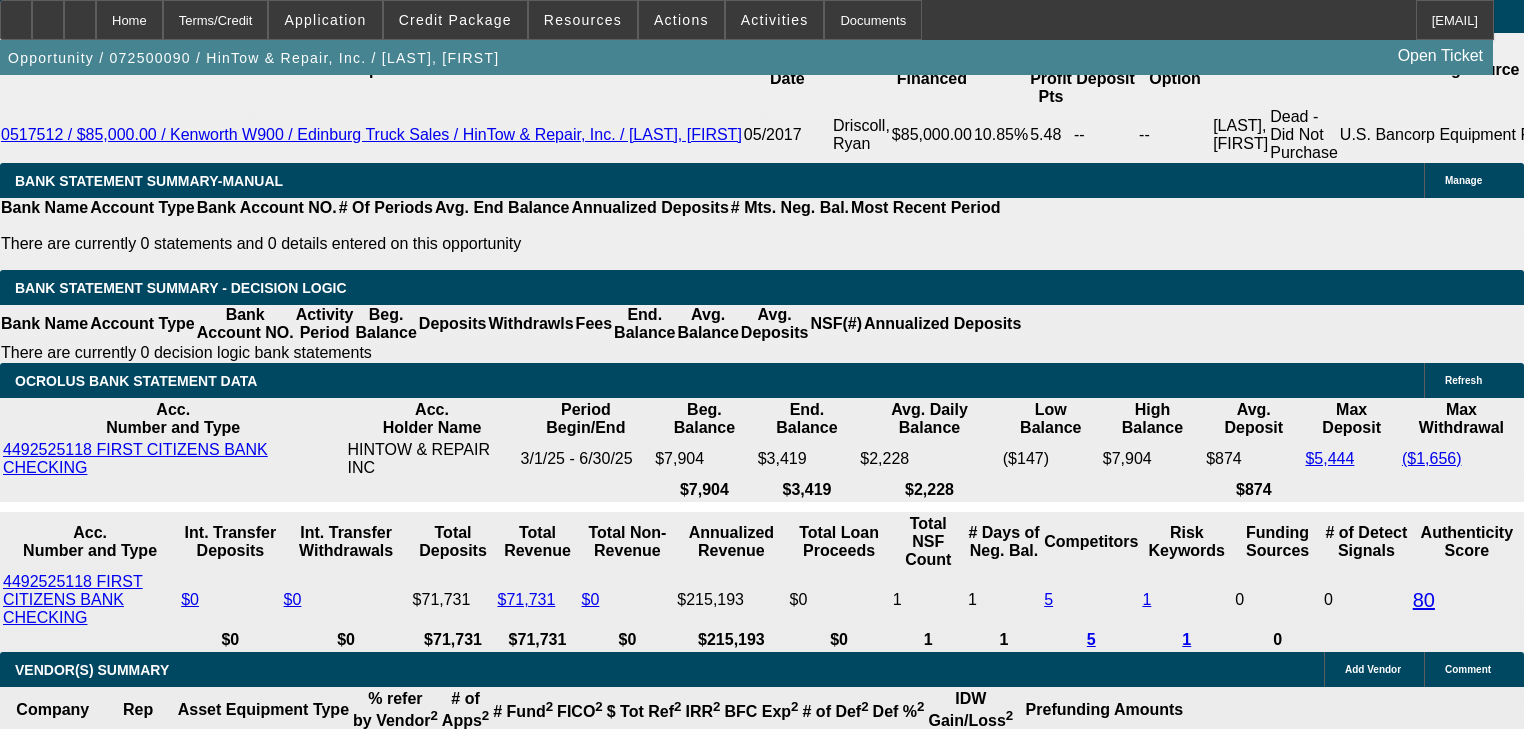 click on "25" at bounding box center (737, 2111) 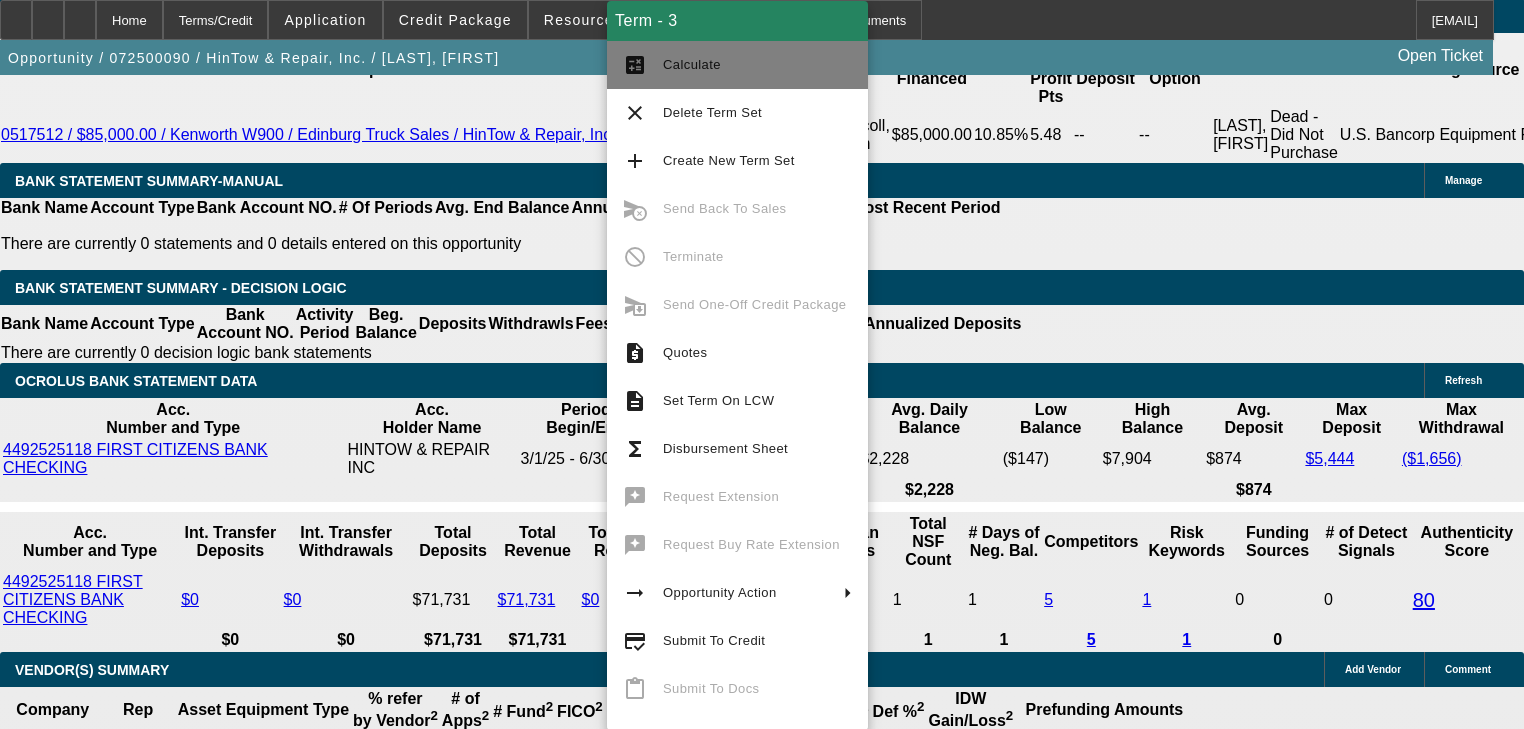 click on "calculate
Calculate" at bounding box center [737, 65] 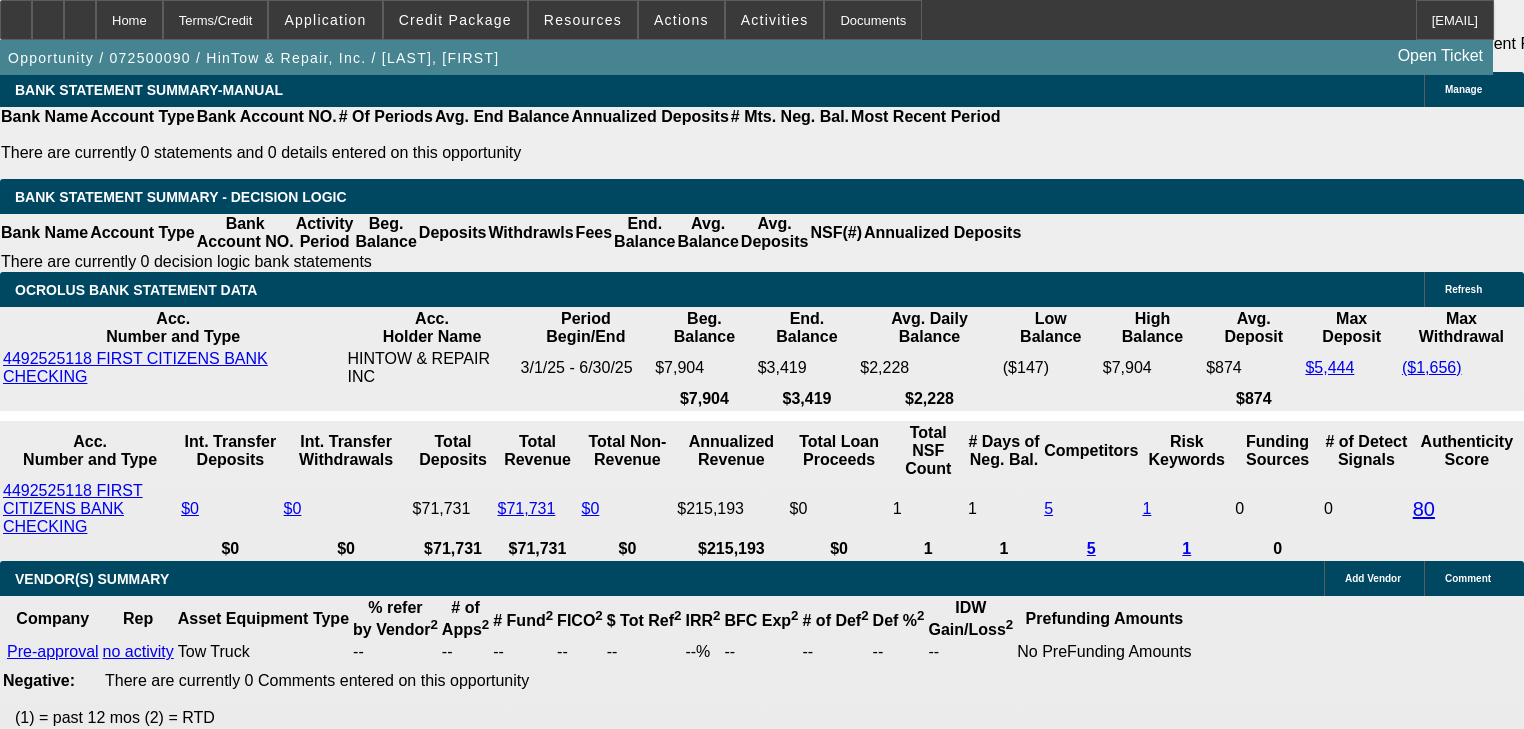 scroll, scrollTop: 3388, scrollLeft: 0, axis: vertical 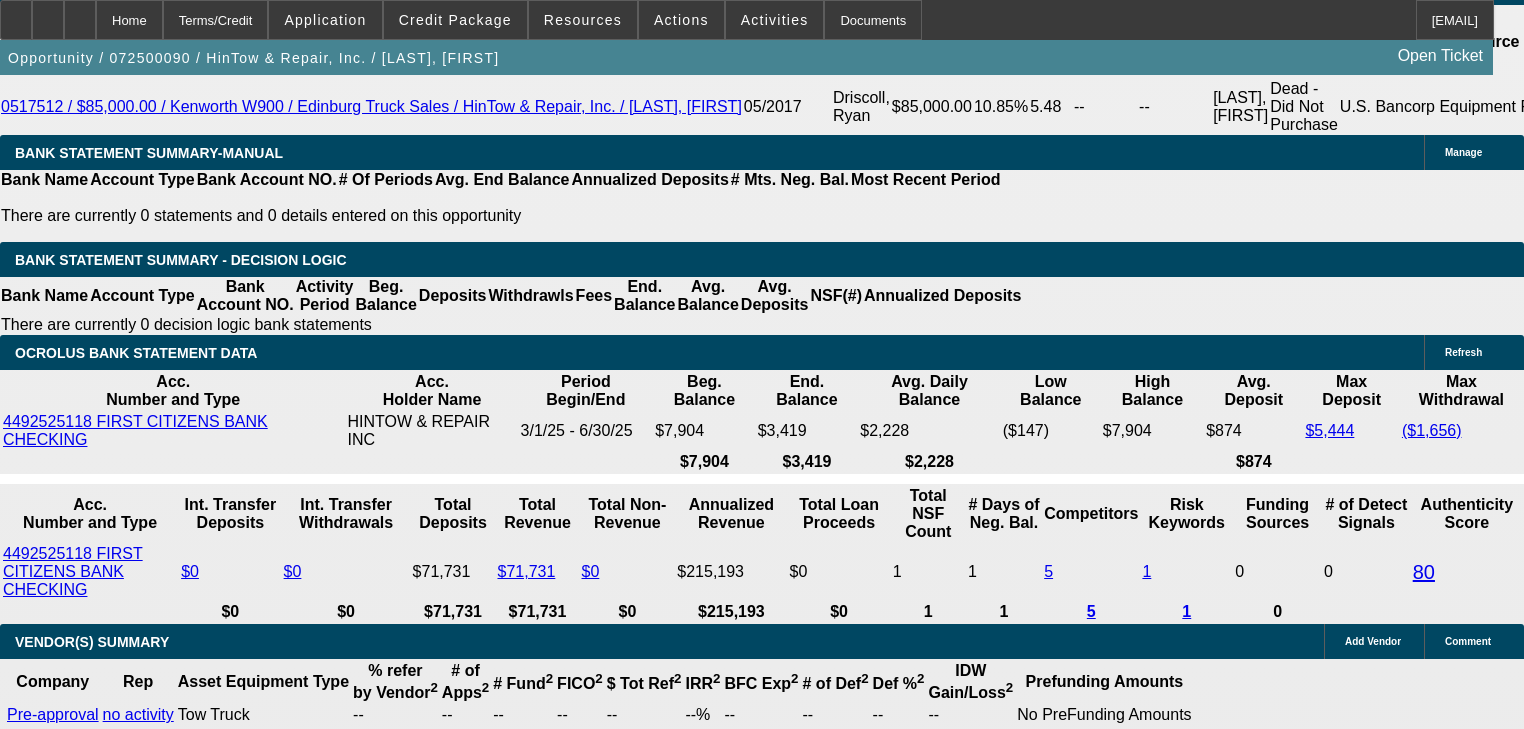 click on "22" at bounding box center [737, 2083] 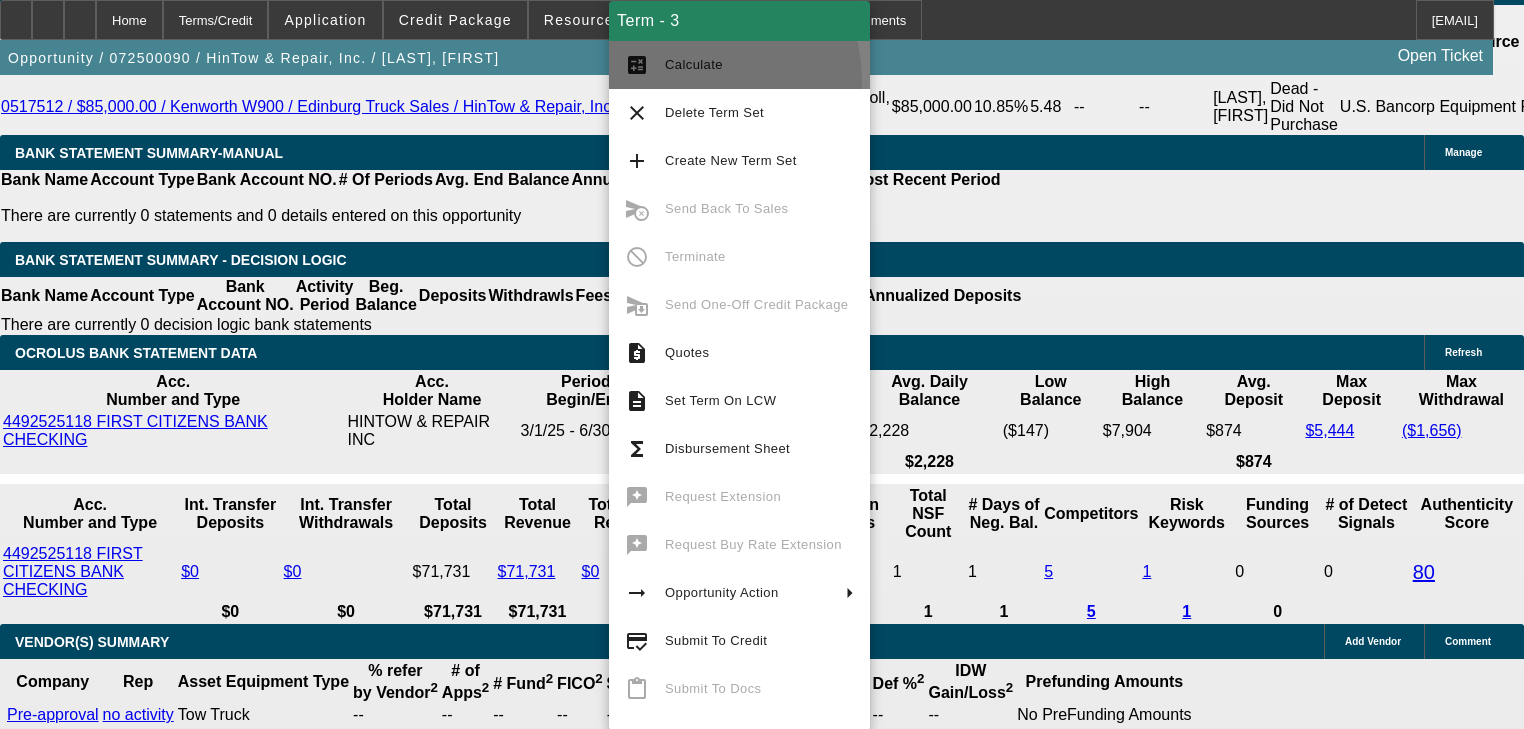 click on "calculate
Calculate" at bounding box center (739, 65) 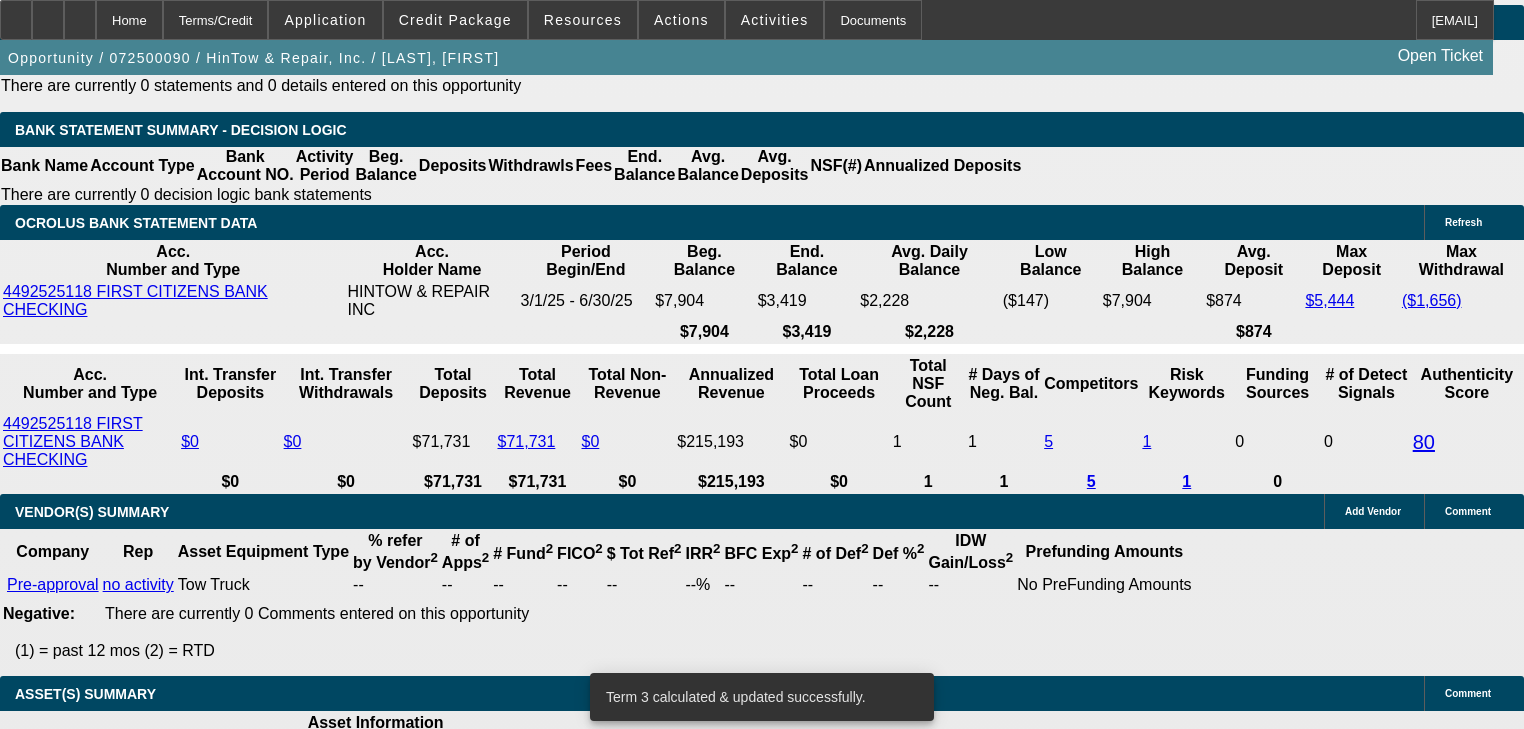 scroll, scrollTop: 3358, scrollLeft: 0, axis: vertical 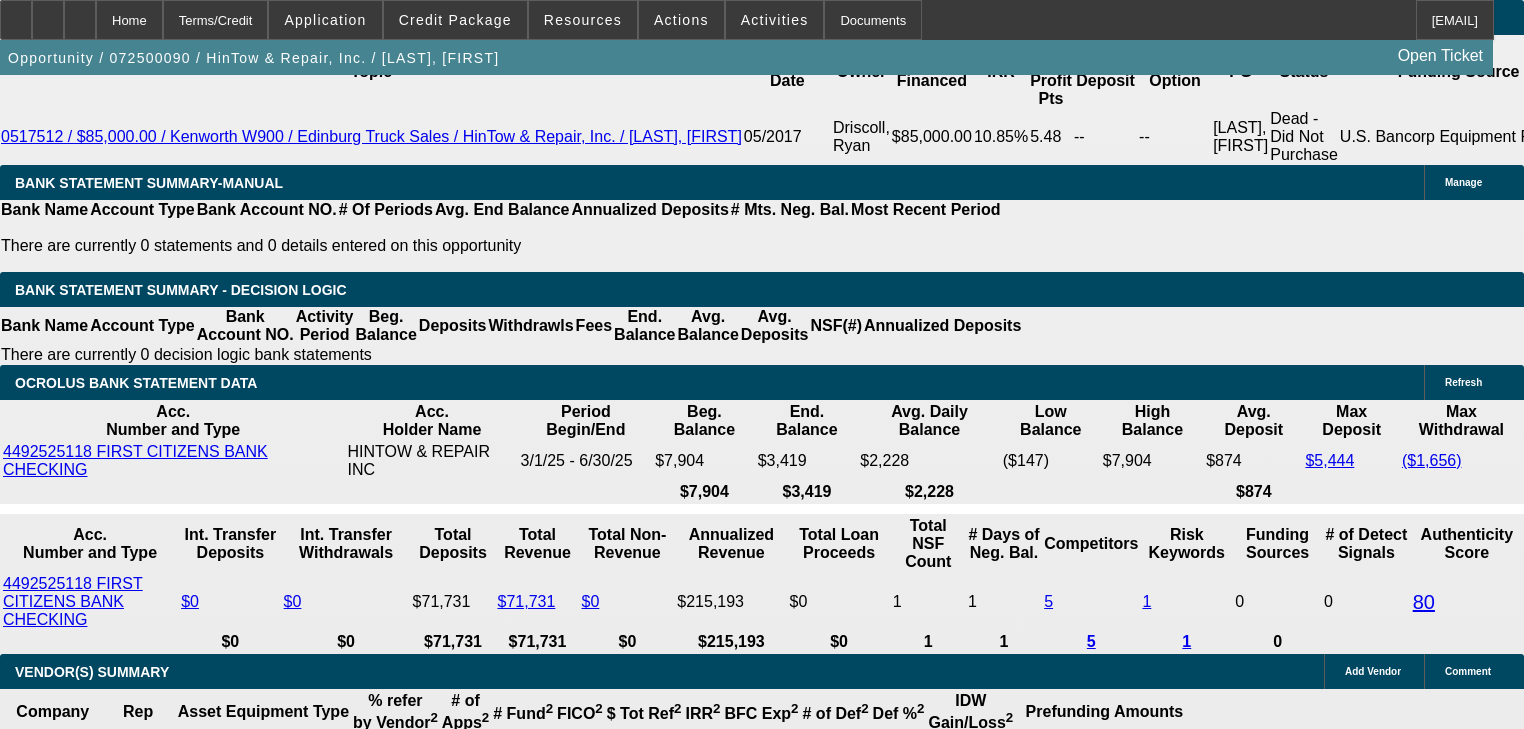 click on "20" at bounding box center [737, 2113] 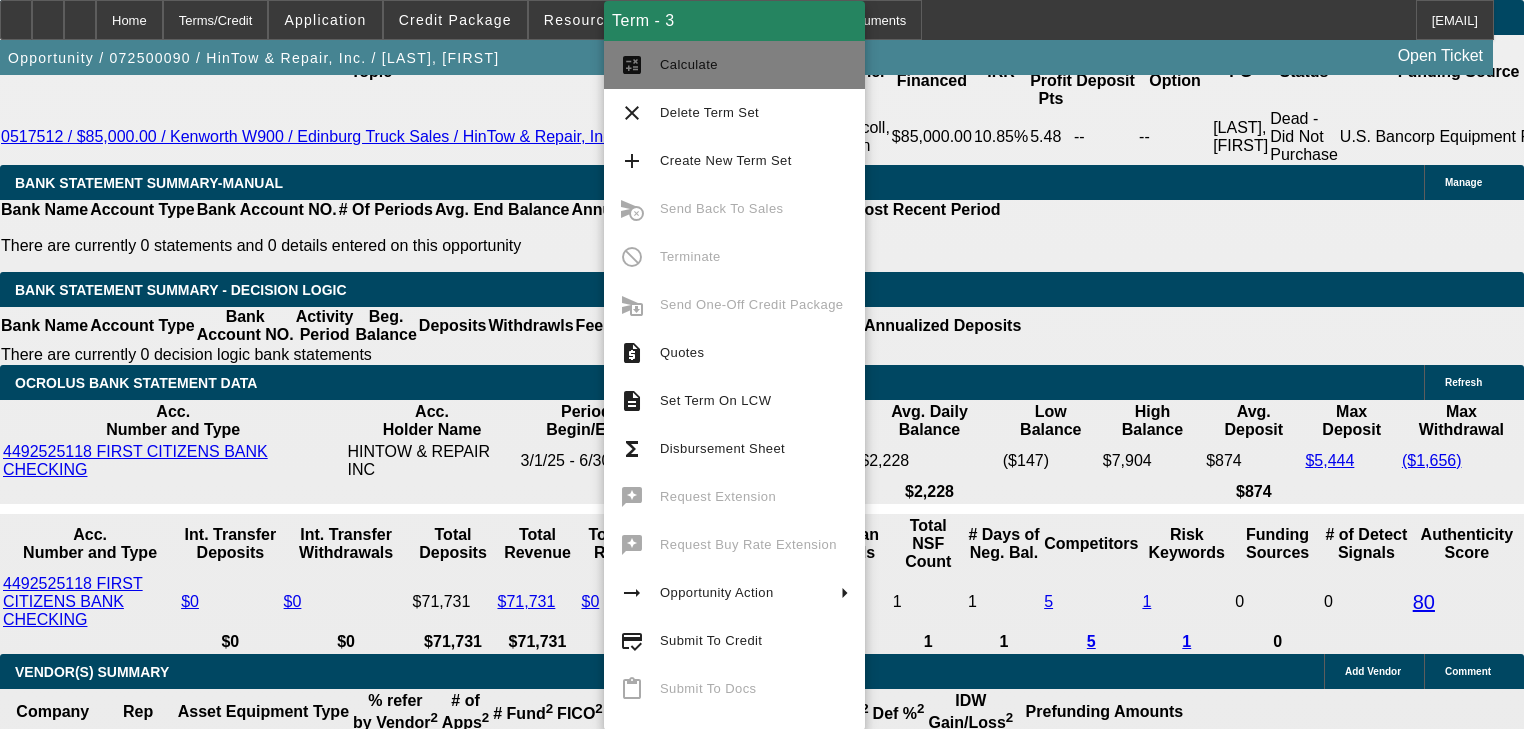 click on "calculate
Calculate" at bounding box center (734, 65) 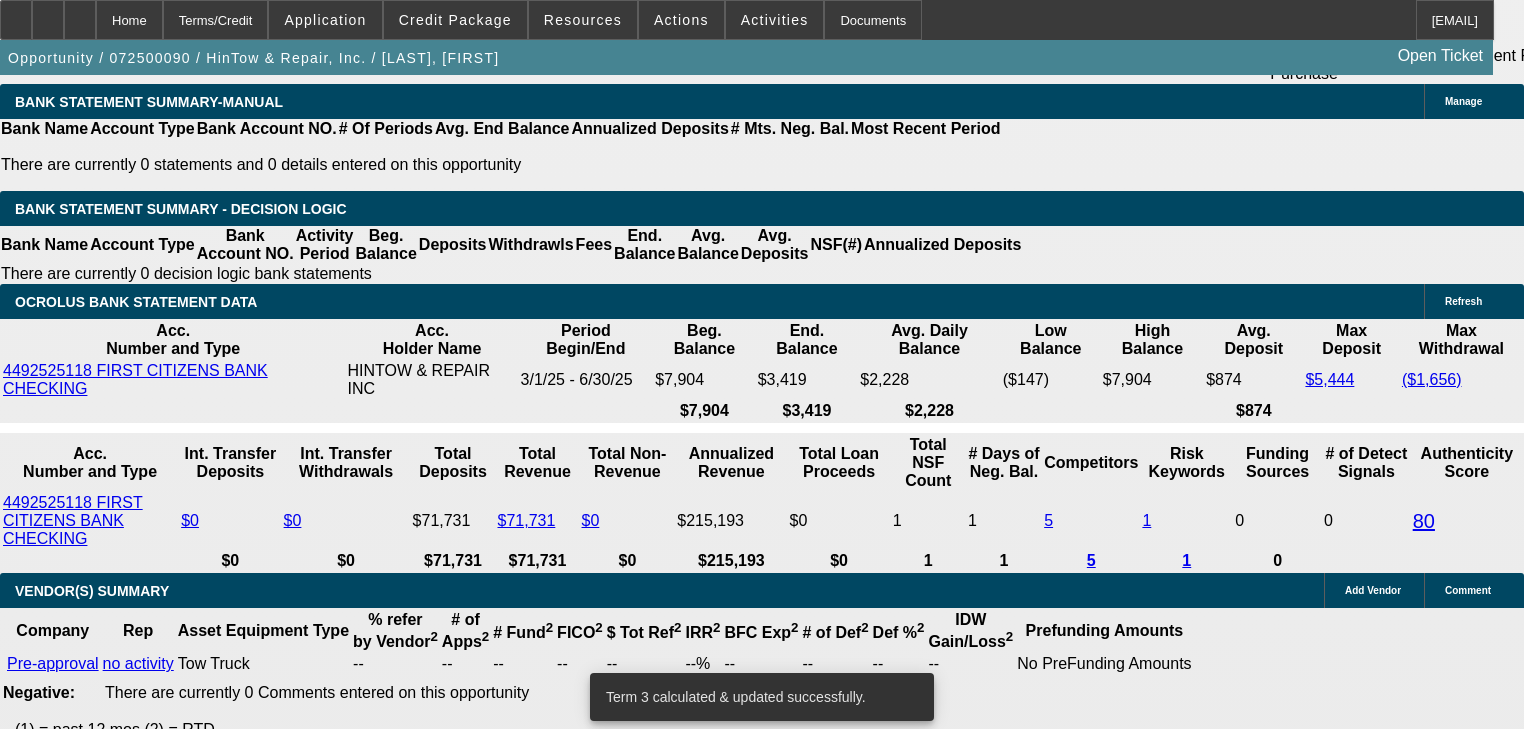 scroll, scrollTop: 3438, scrollLeft: 0, axis: vertical 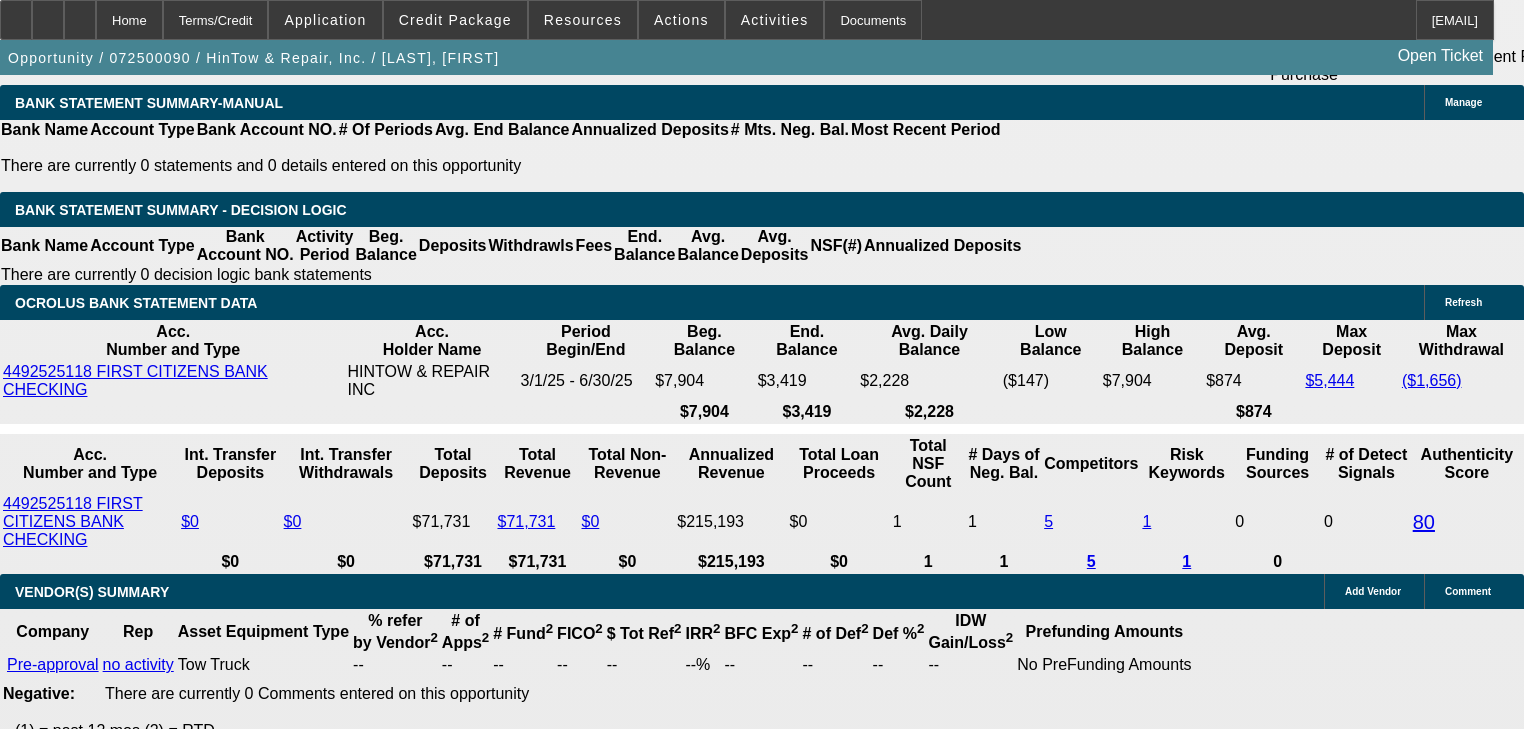 click on "48" at bounding box center (696, 2033) 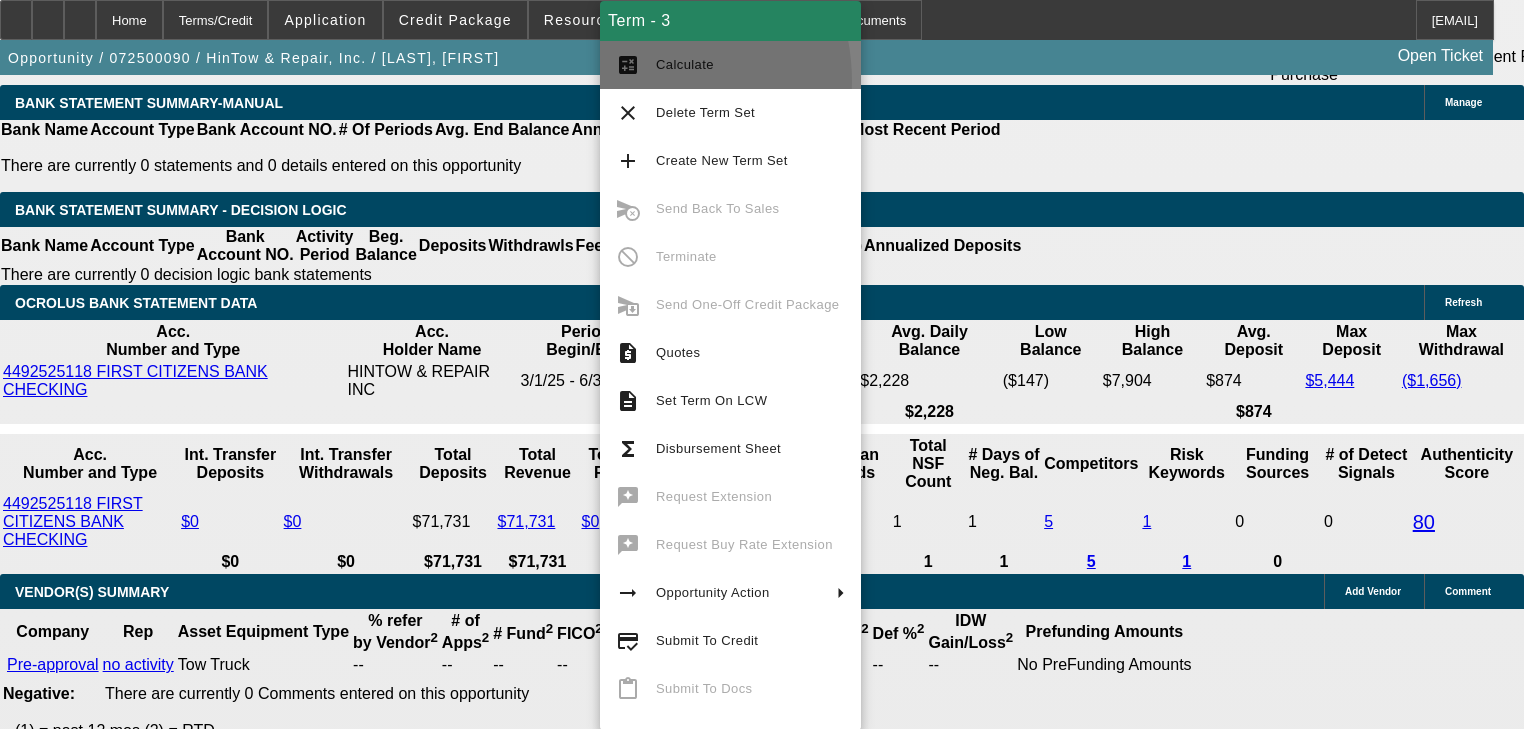 click on "calculate
Calculate" at bounding box center (730, 65) 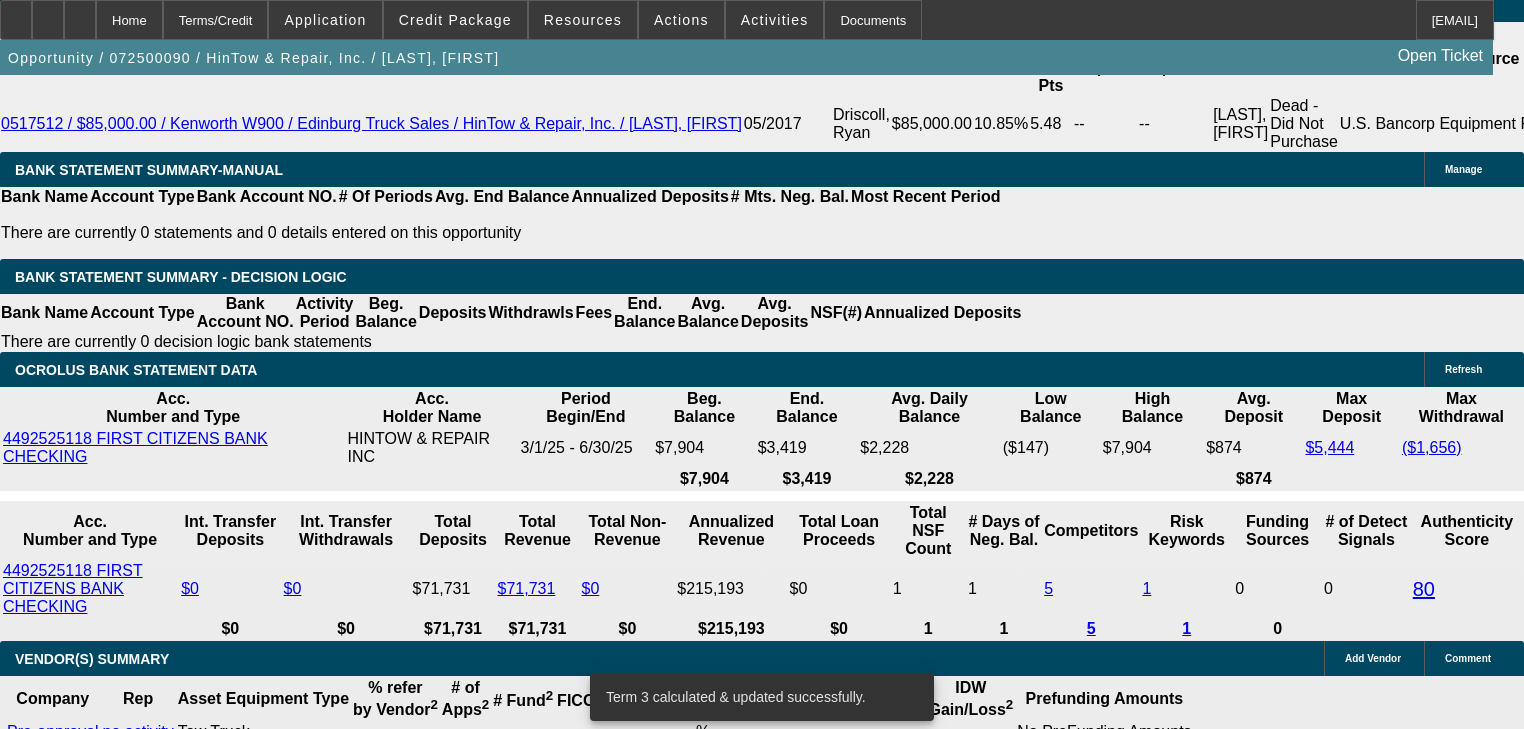 scroll, scrollTop: 3358, scrollLeft: 0, axis: vertical 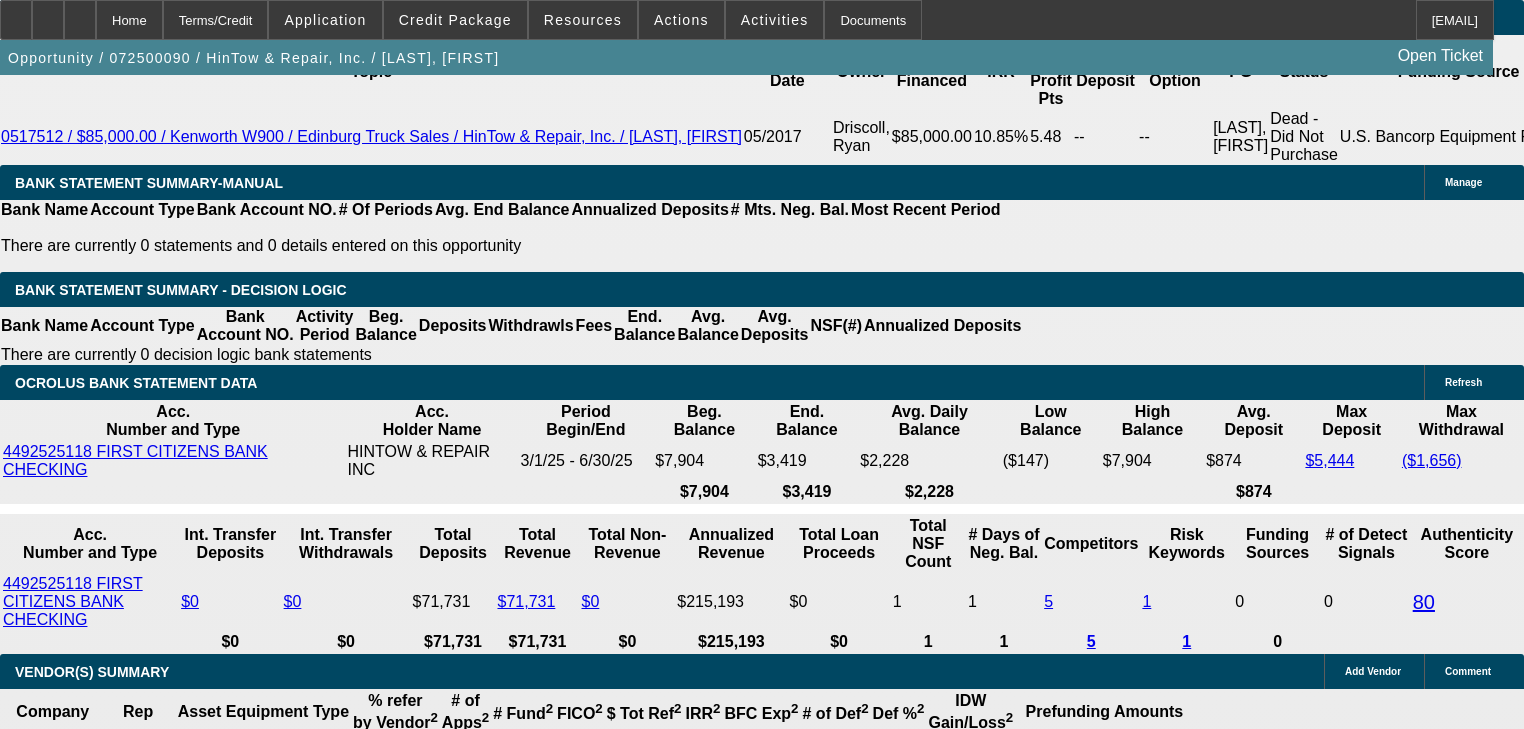 click on "1854.57" at bounding box center [619, 2113] 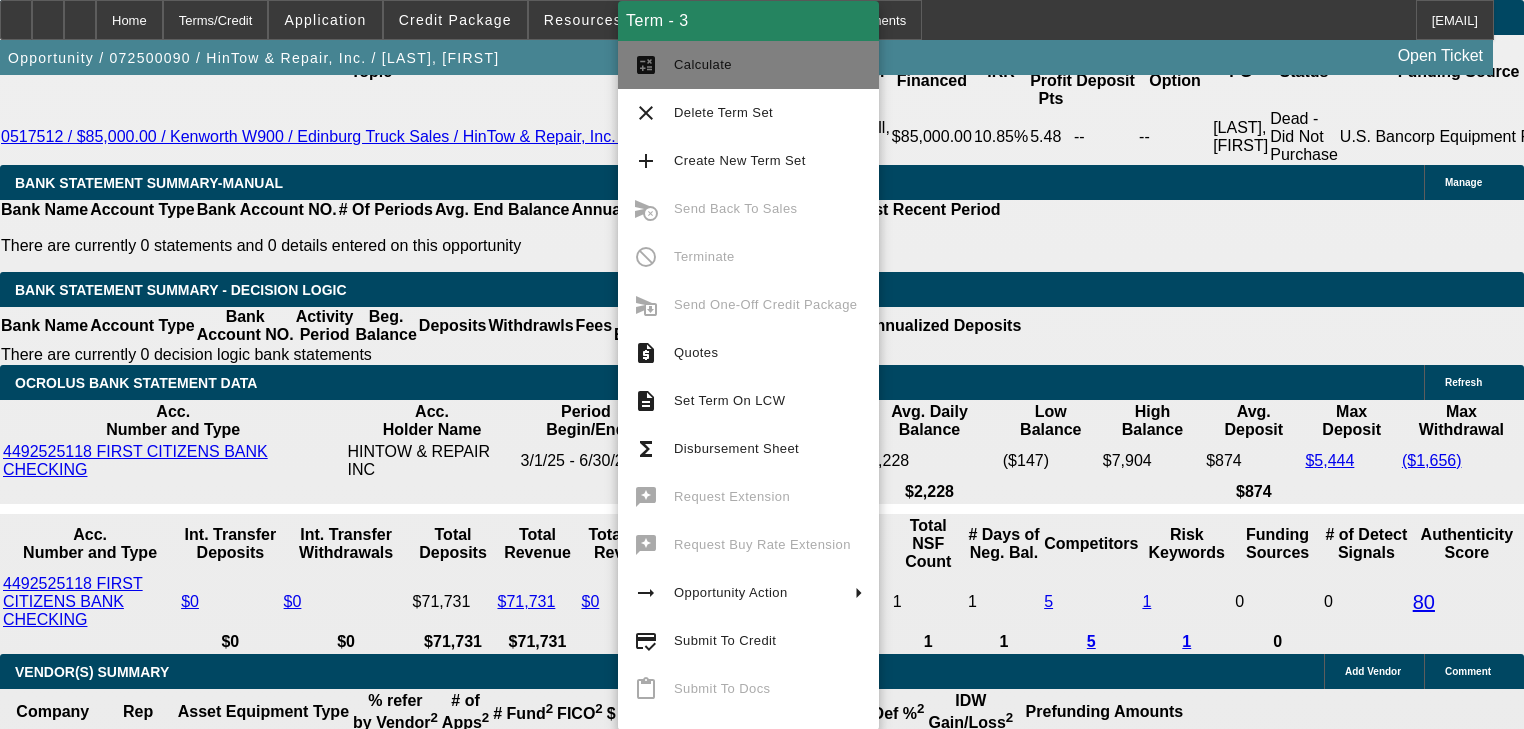 click on "calculate
Calculate" at bounding box center (748, 65) 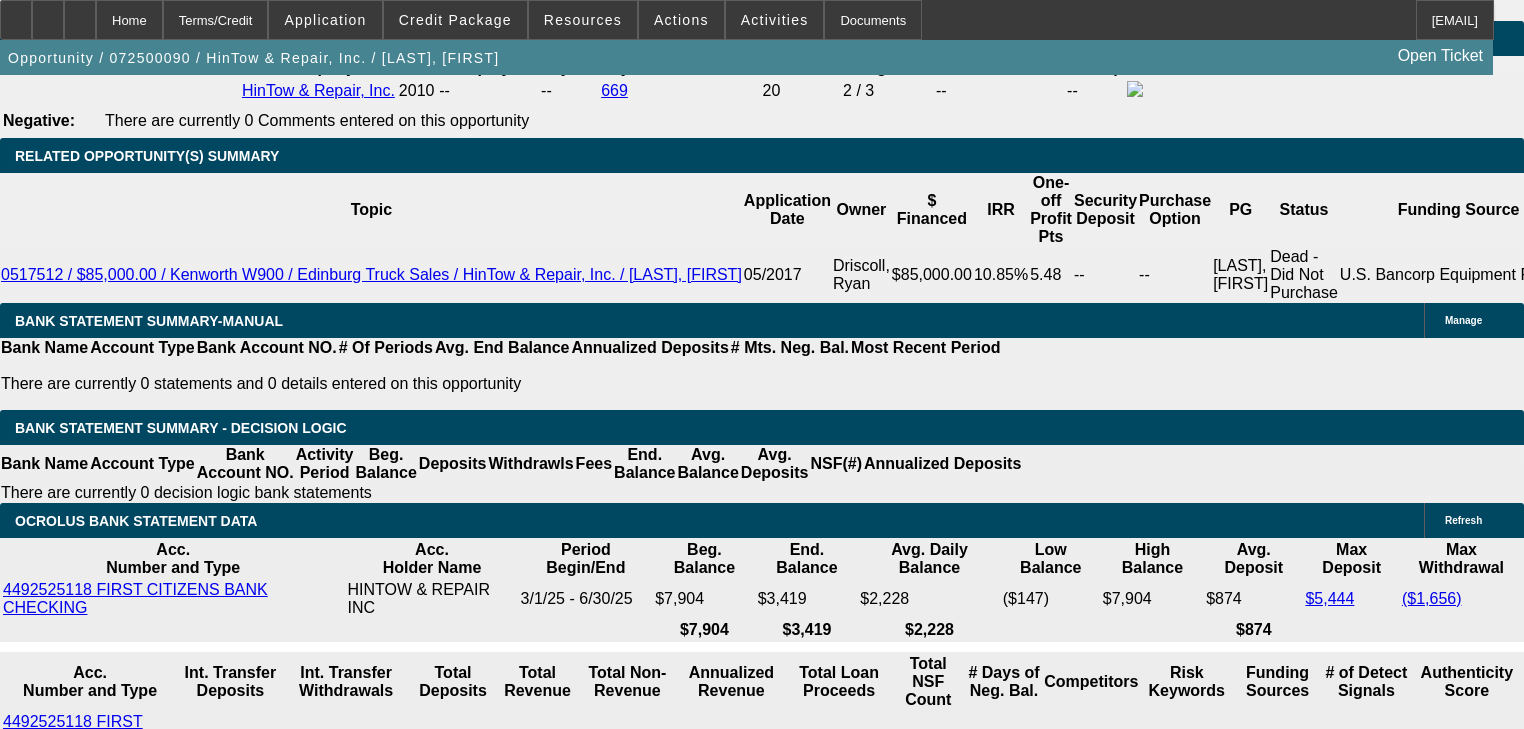 scroll, scrollTop: 3168, scrollLeft: 0, axis: vertical 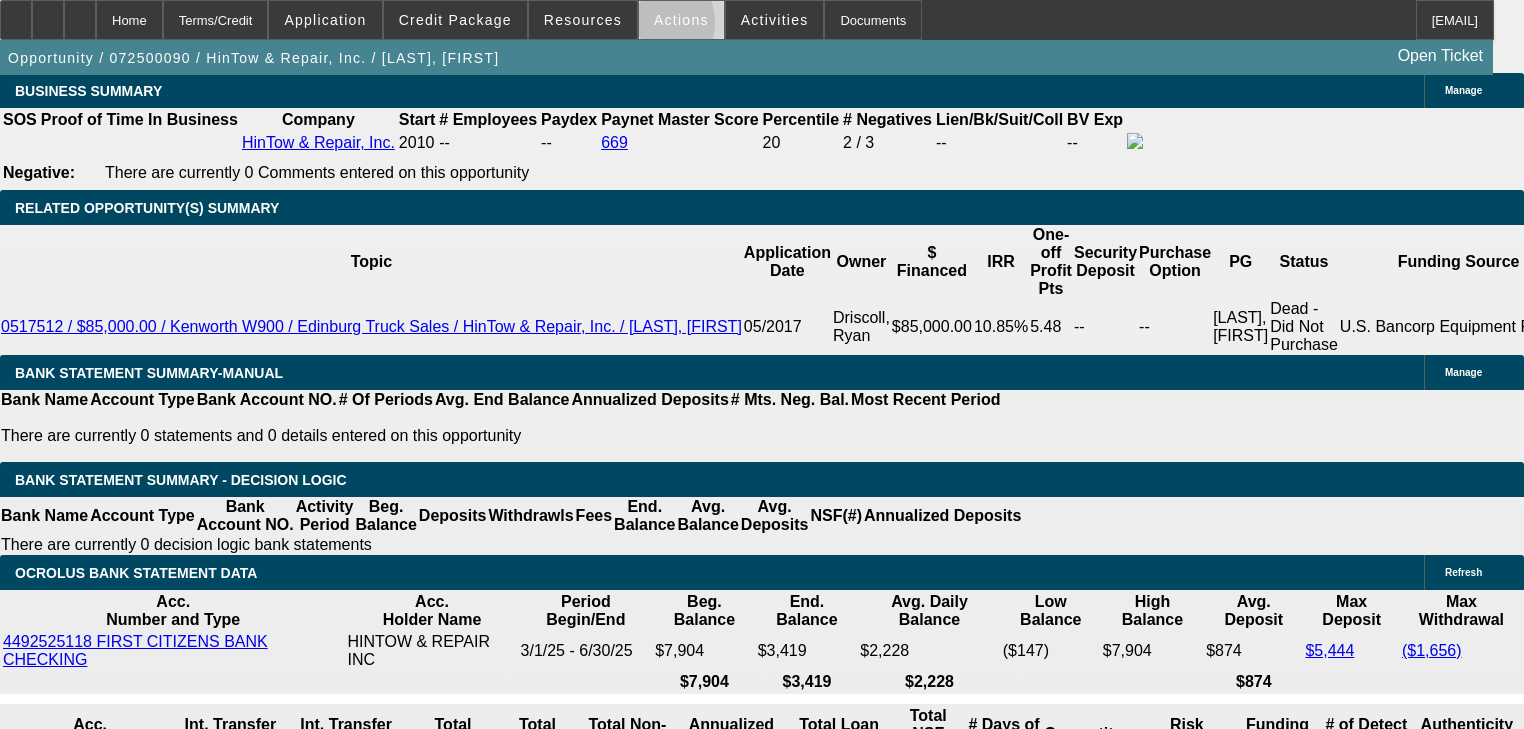 click on "Actions" at bounding box center [681, 20] 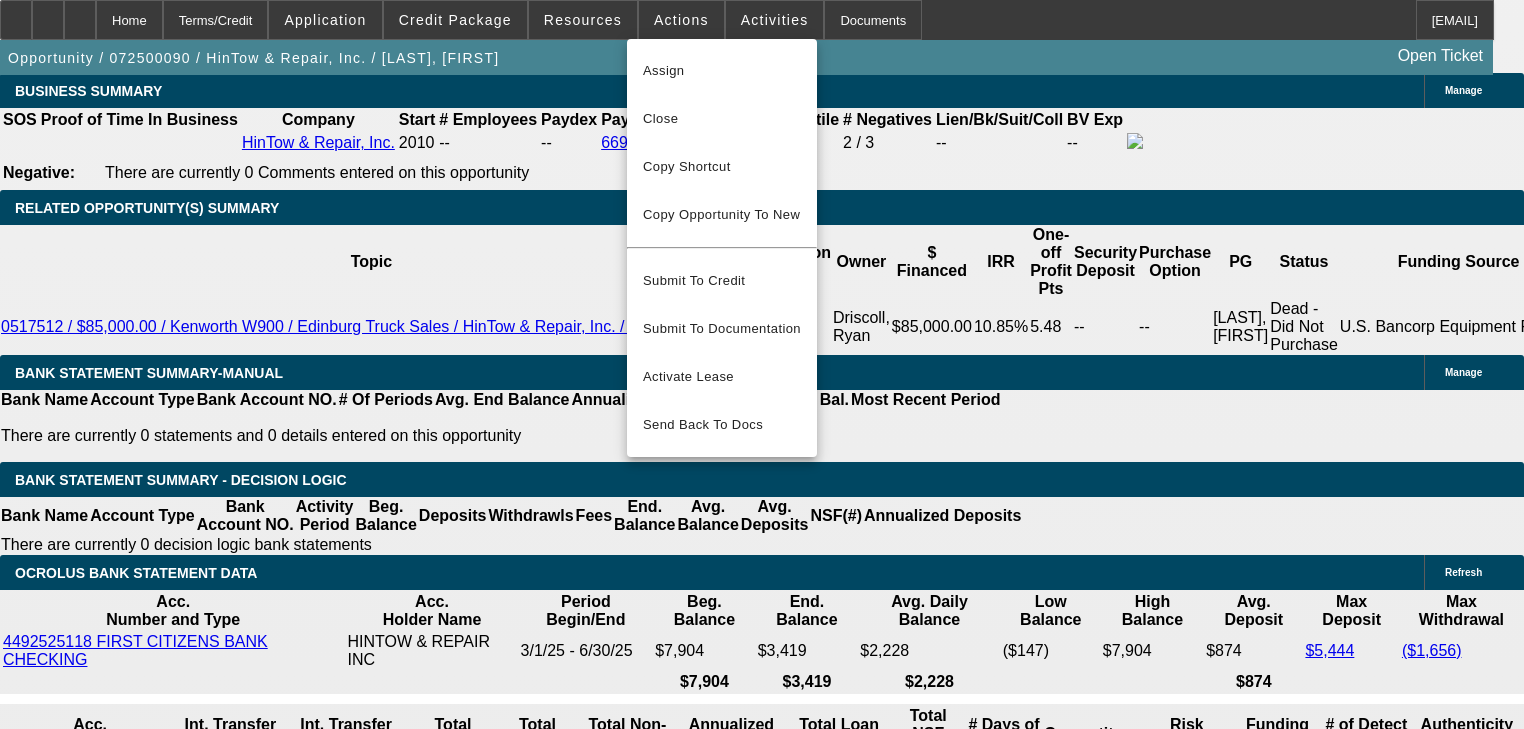 click at bounding box center [762, 364] 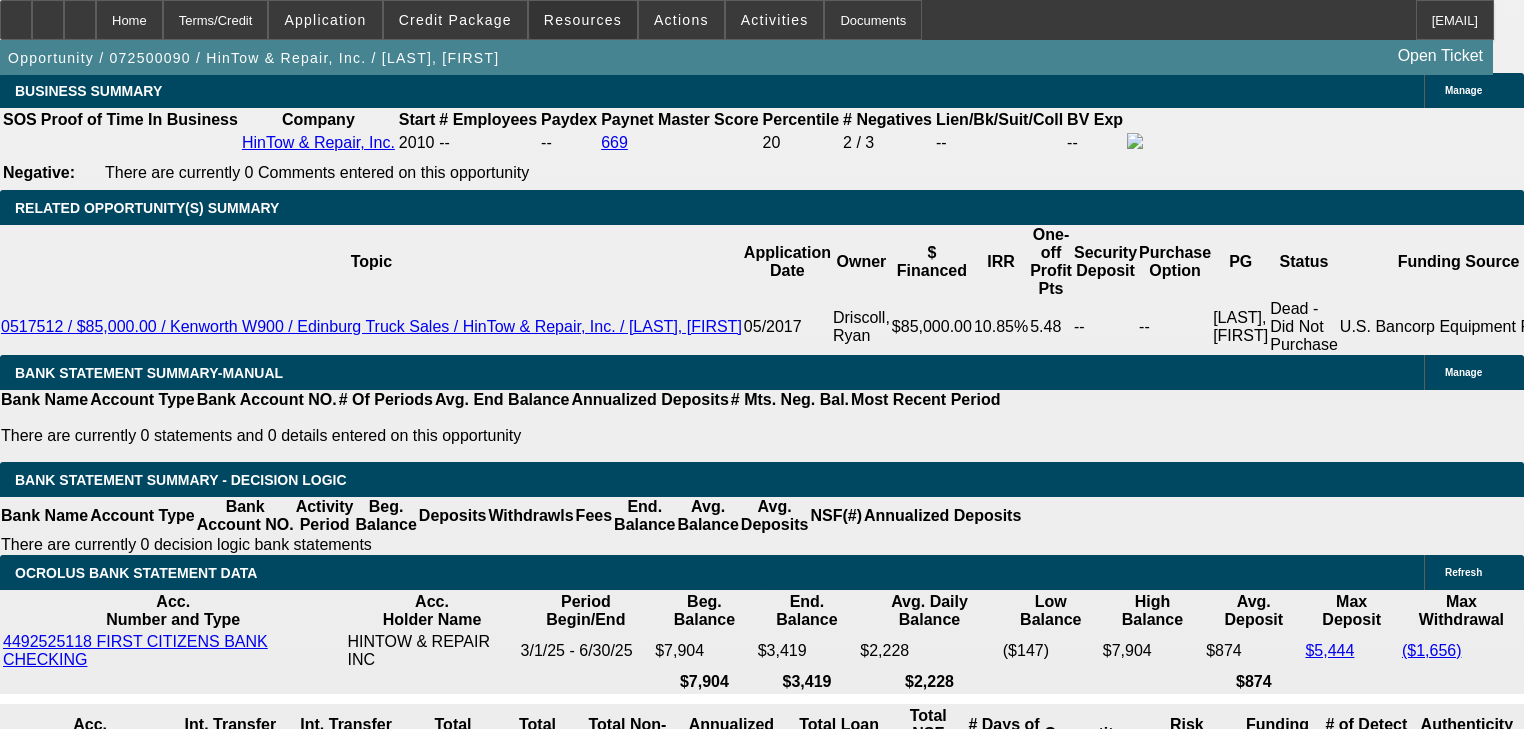 click on "Resources" at bounding box center (583, 20) 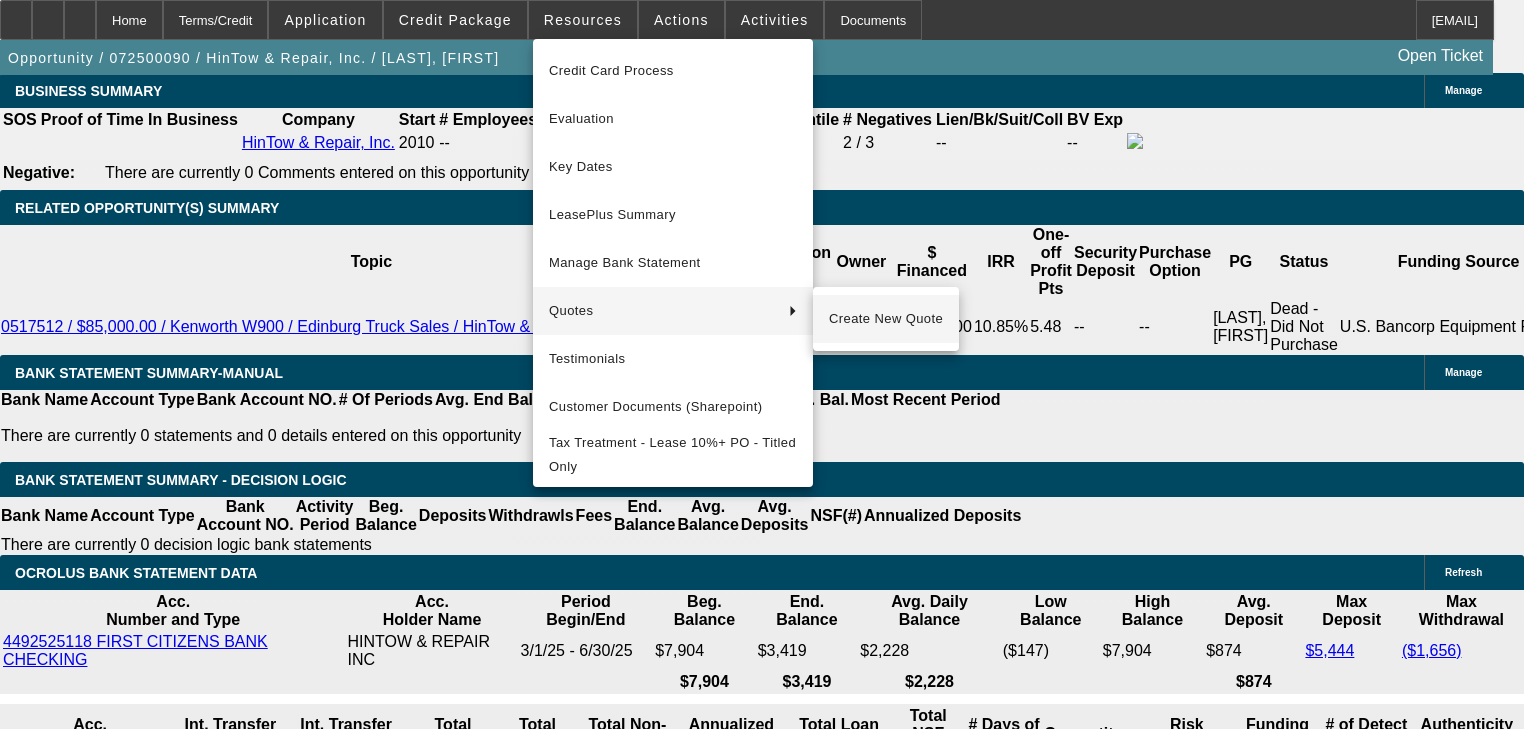 click on "Create New Quote" at bounding box center [886, 319] 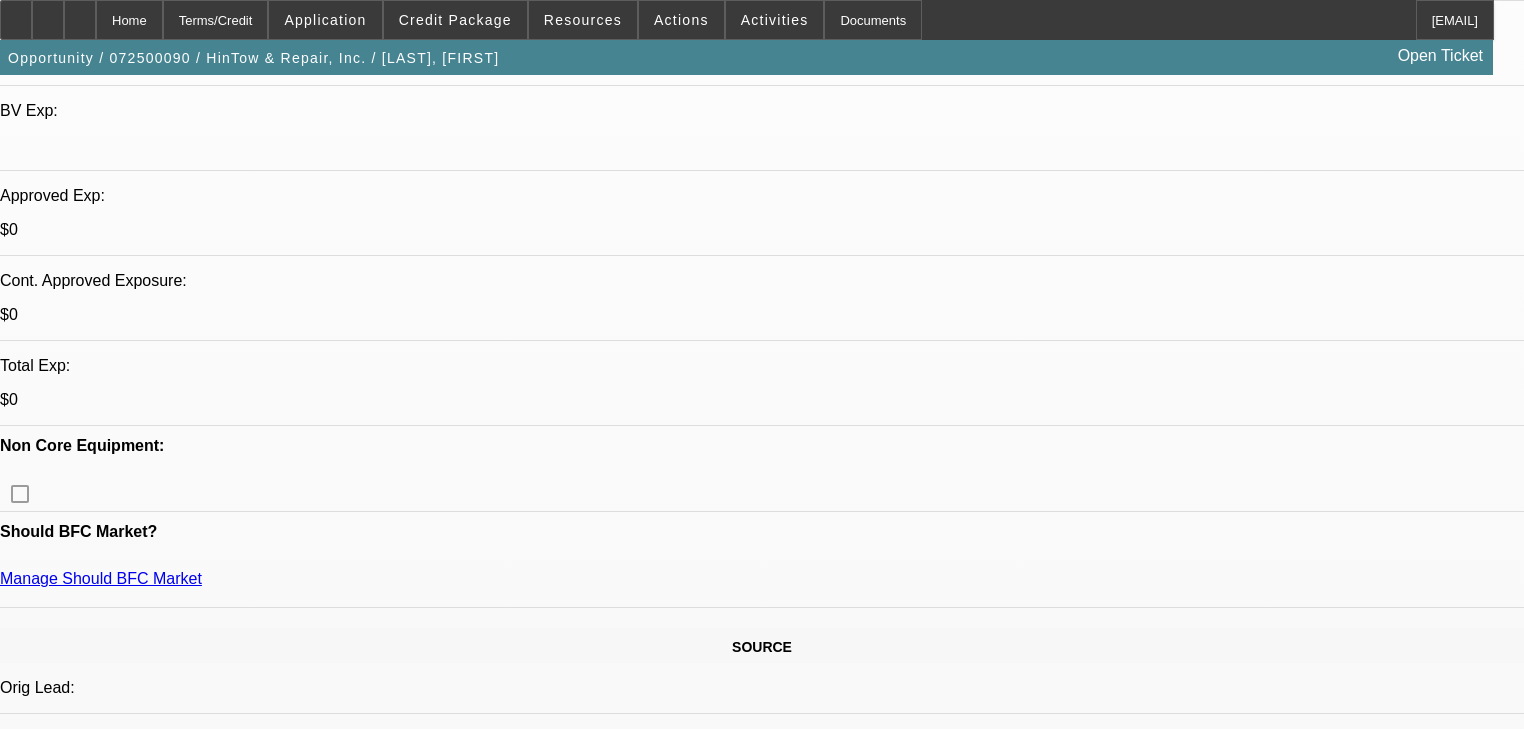 scroll, scrollTop: 640, scrollLeft: 0, axis: vertical 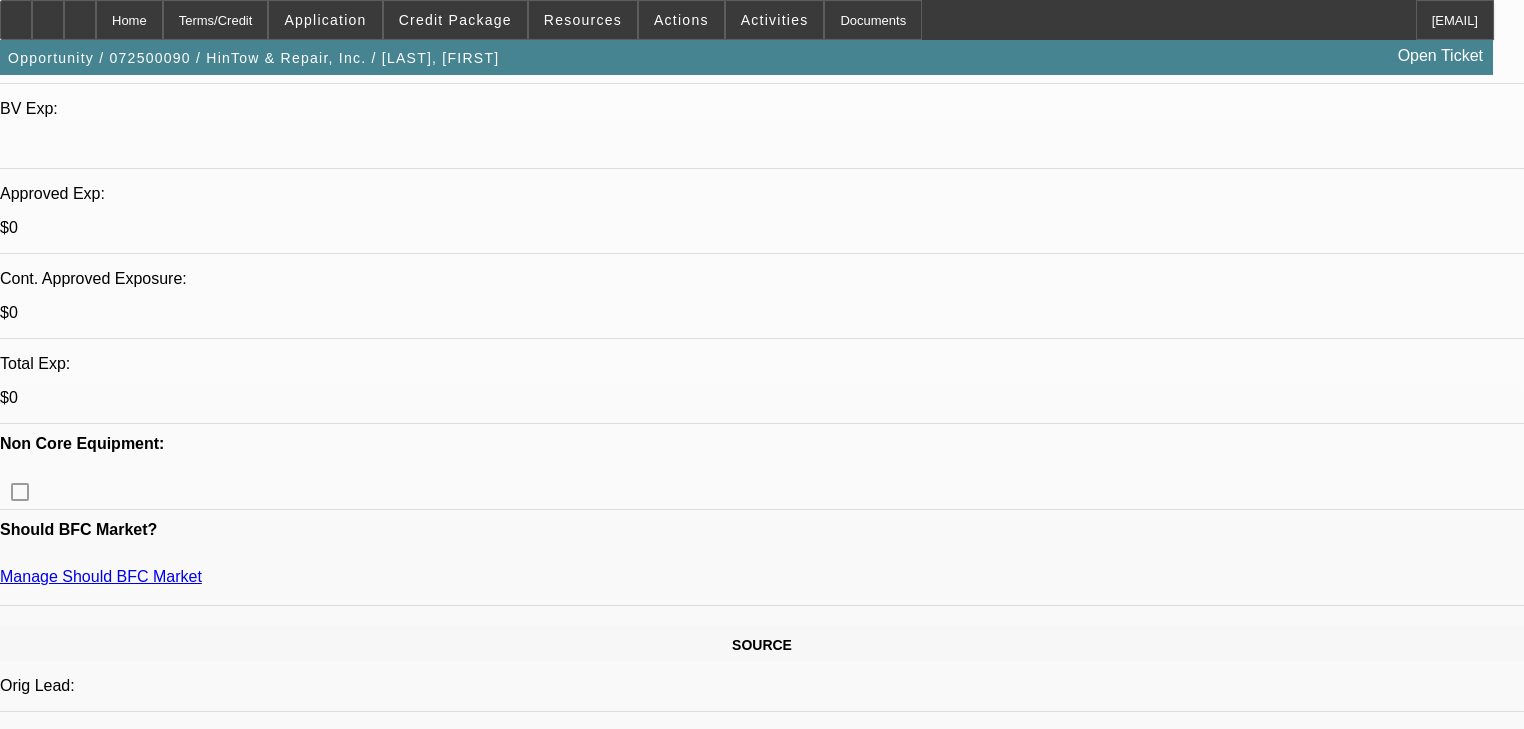 click on "12" at bounding box center [560, 2414] 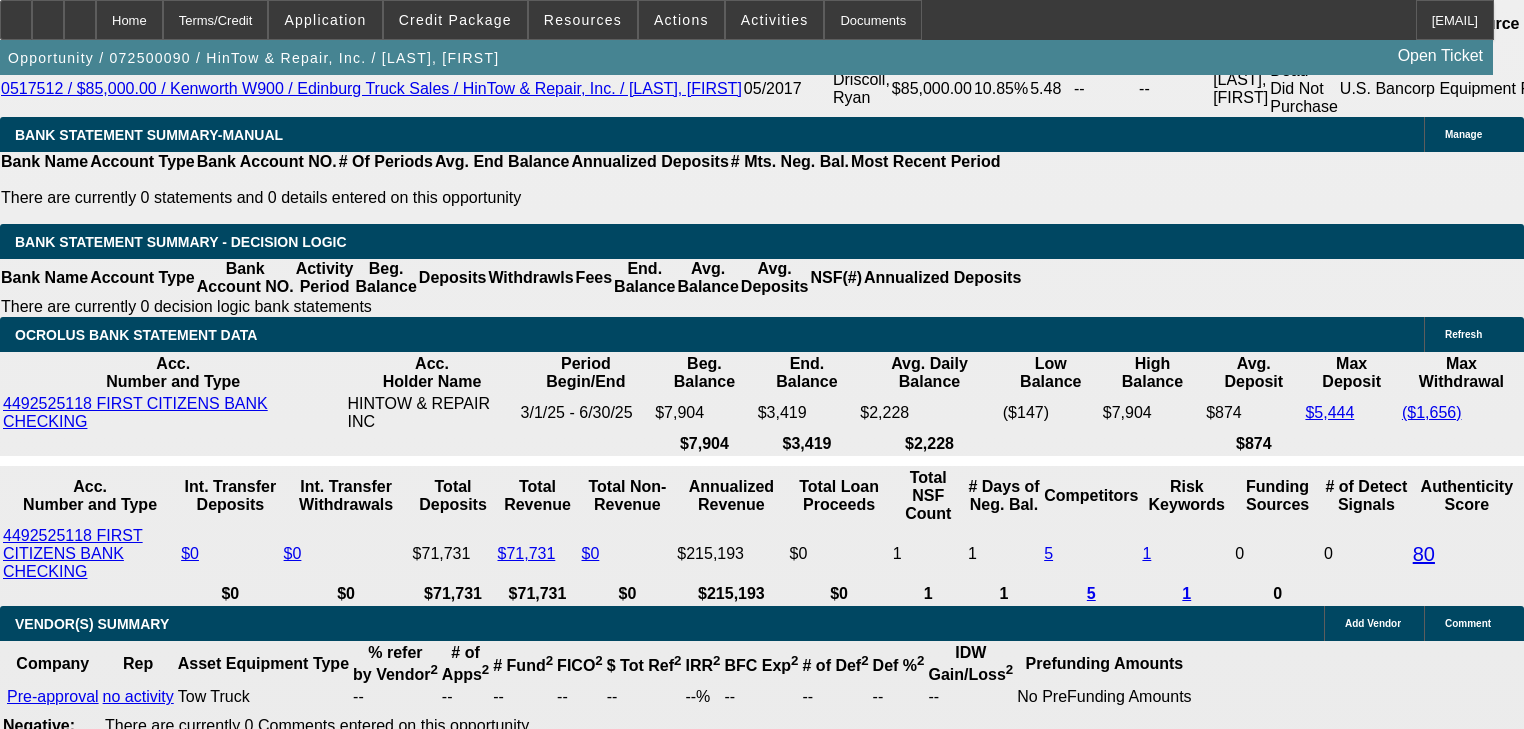 scroll, scrollTop: 3440, scrollLeft: 0, axis: vertical 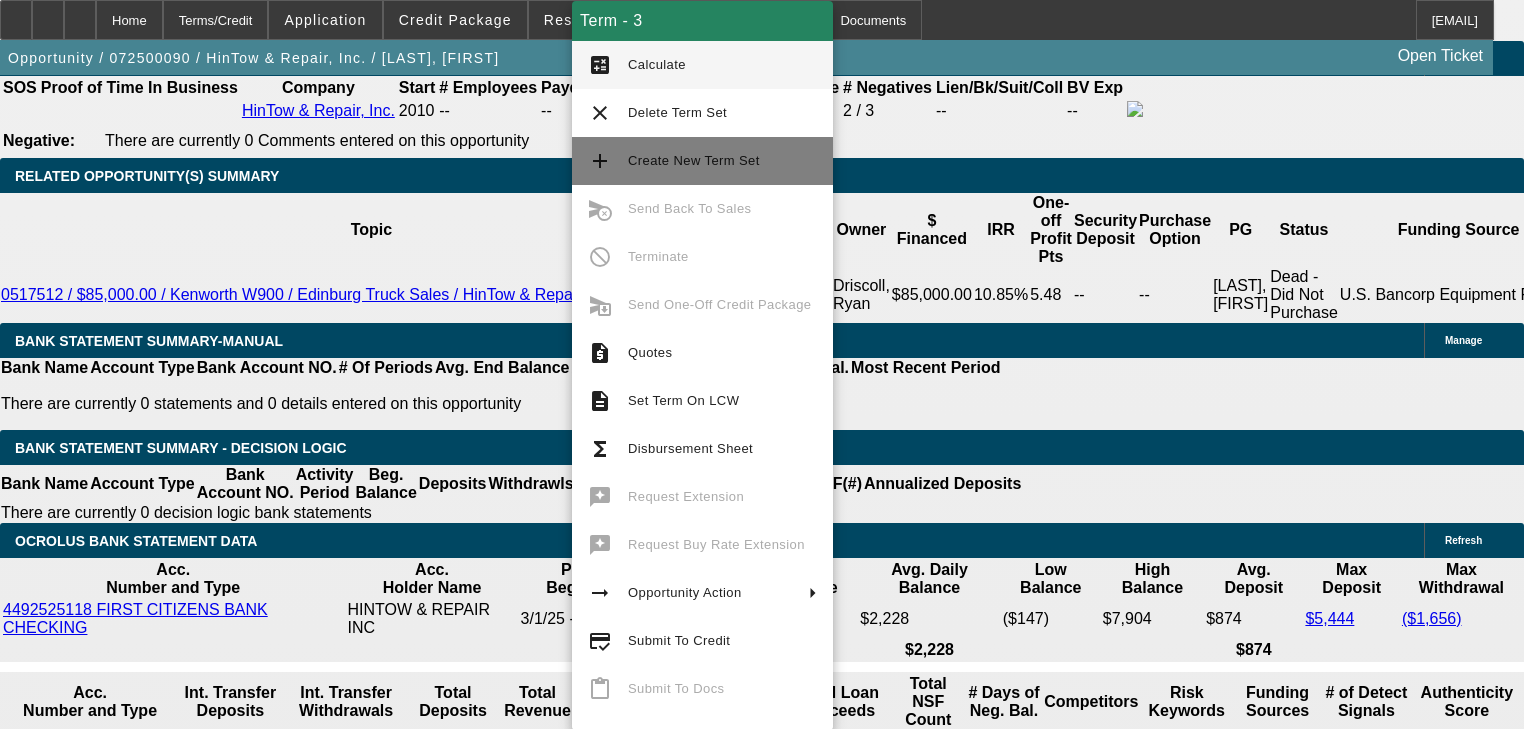 click on "Create New Term Set" at bounding box center [722, 65] 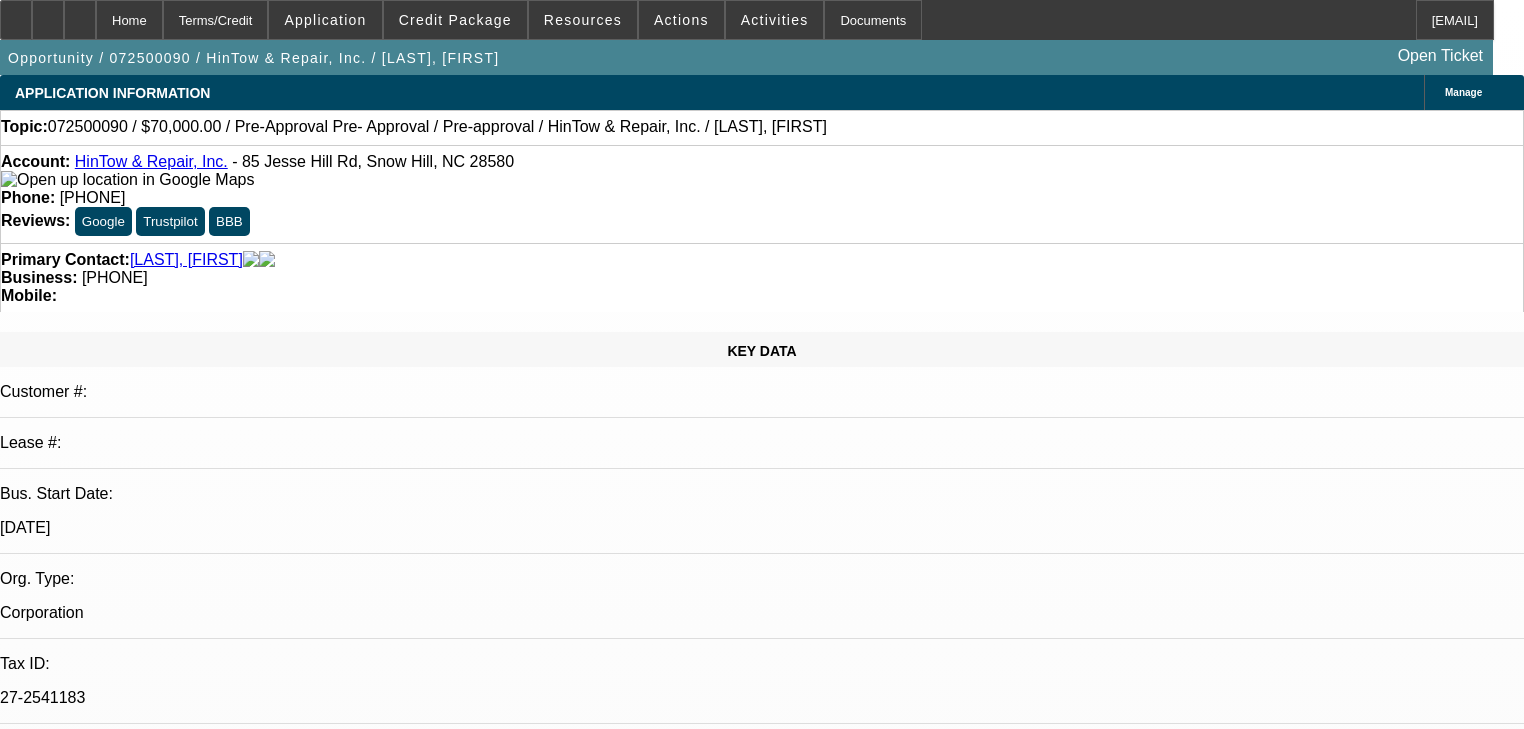 scroll, scrollTop: 0, scrollLeft: 0, axis: both 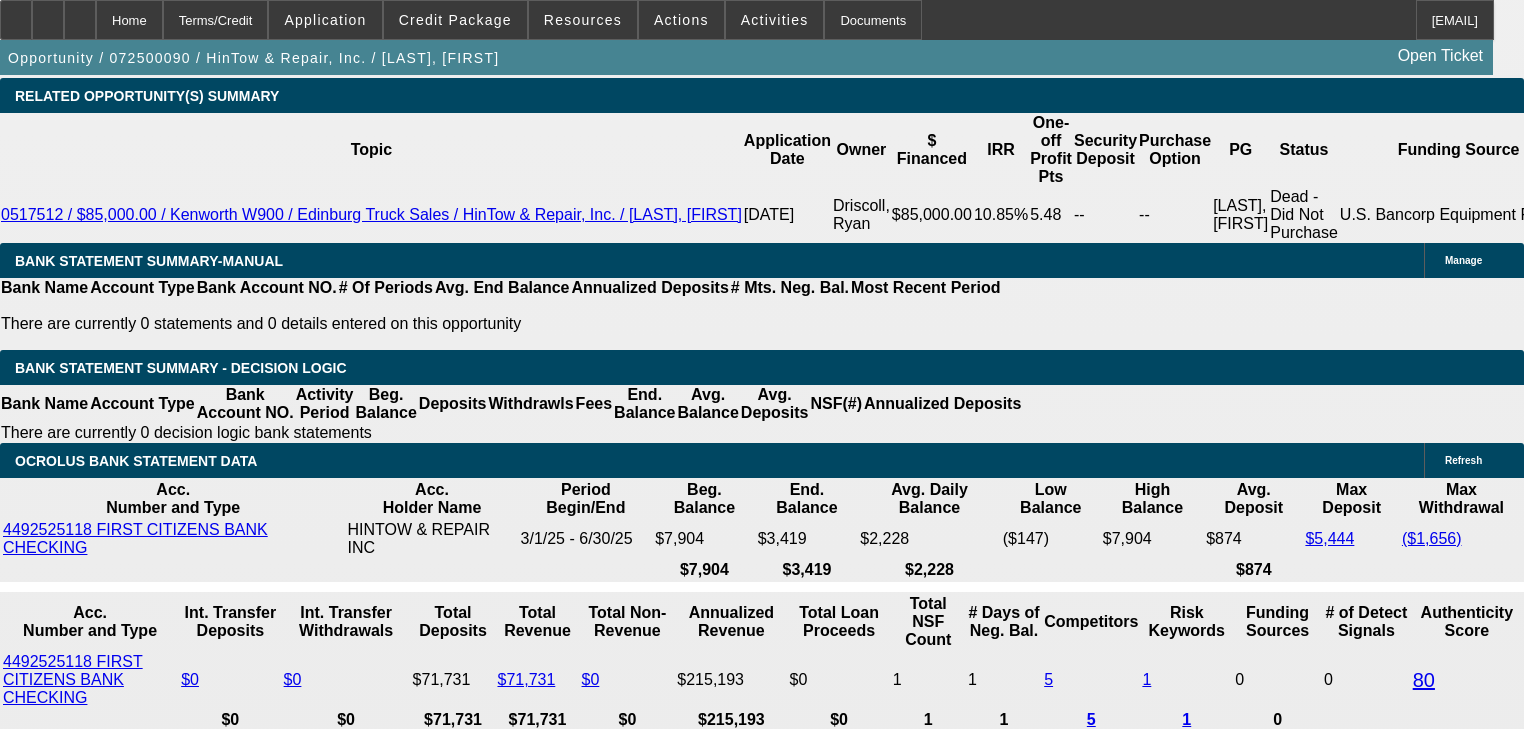 click on "20" at bounding box center [488, 2191] 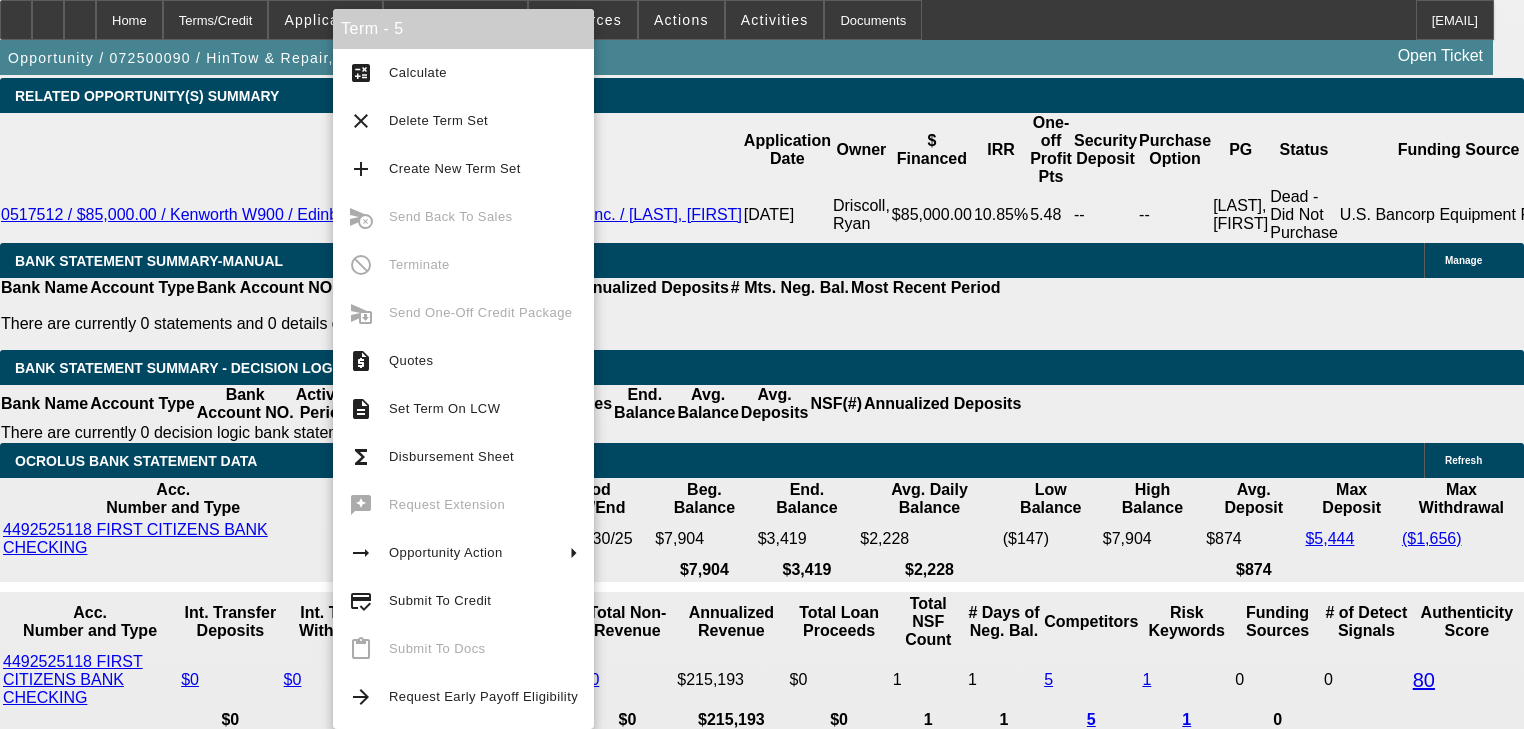 click on "$70,000.00" at bounding box center [433, 1809] 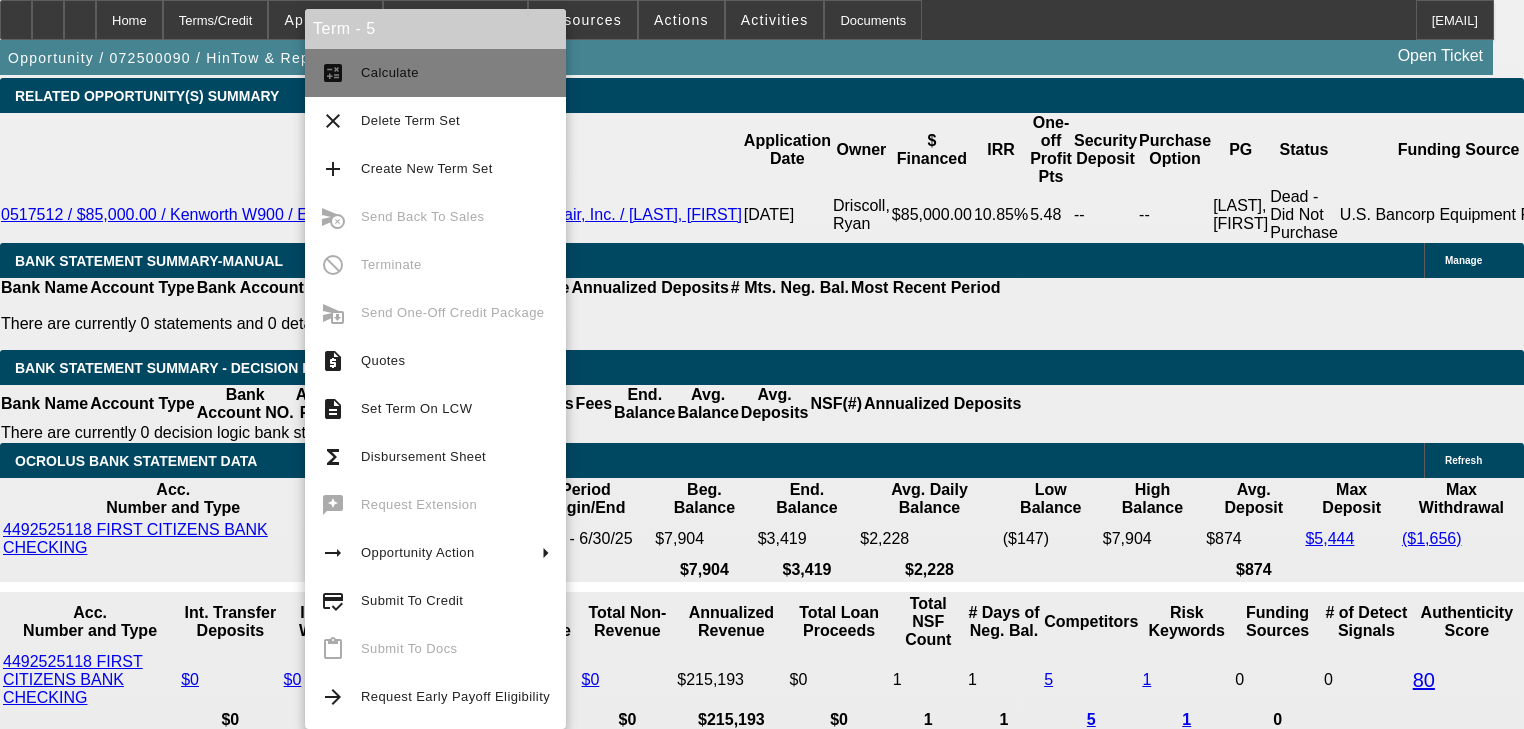 click on "Calculate" at bounding box center (390, 72) 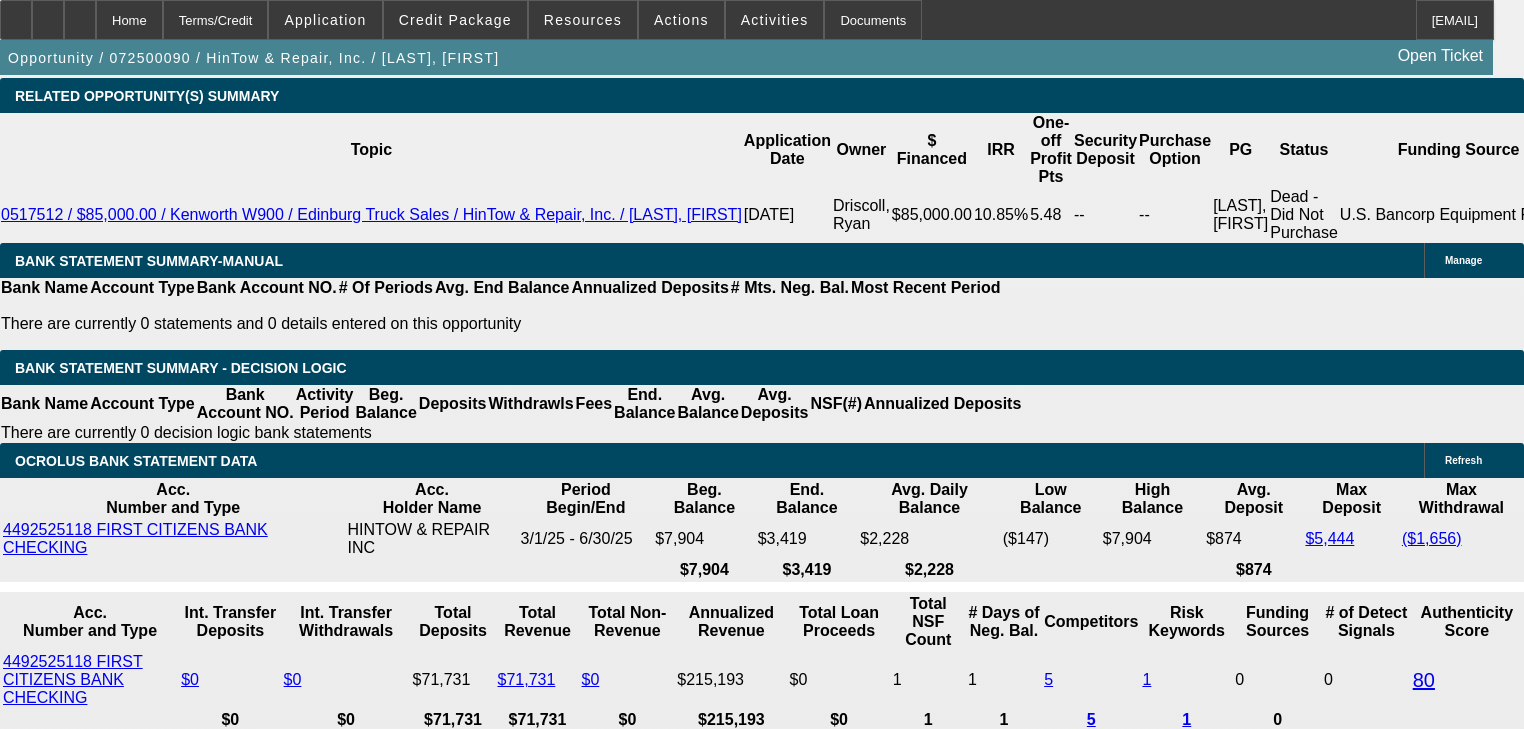 scroll, scrollTop: 880, scrollLeft: 0, axis: vertical 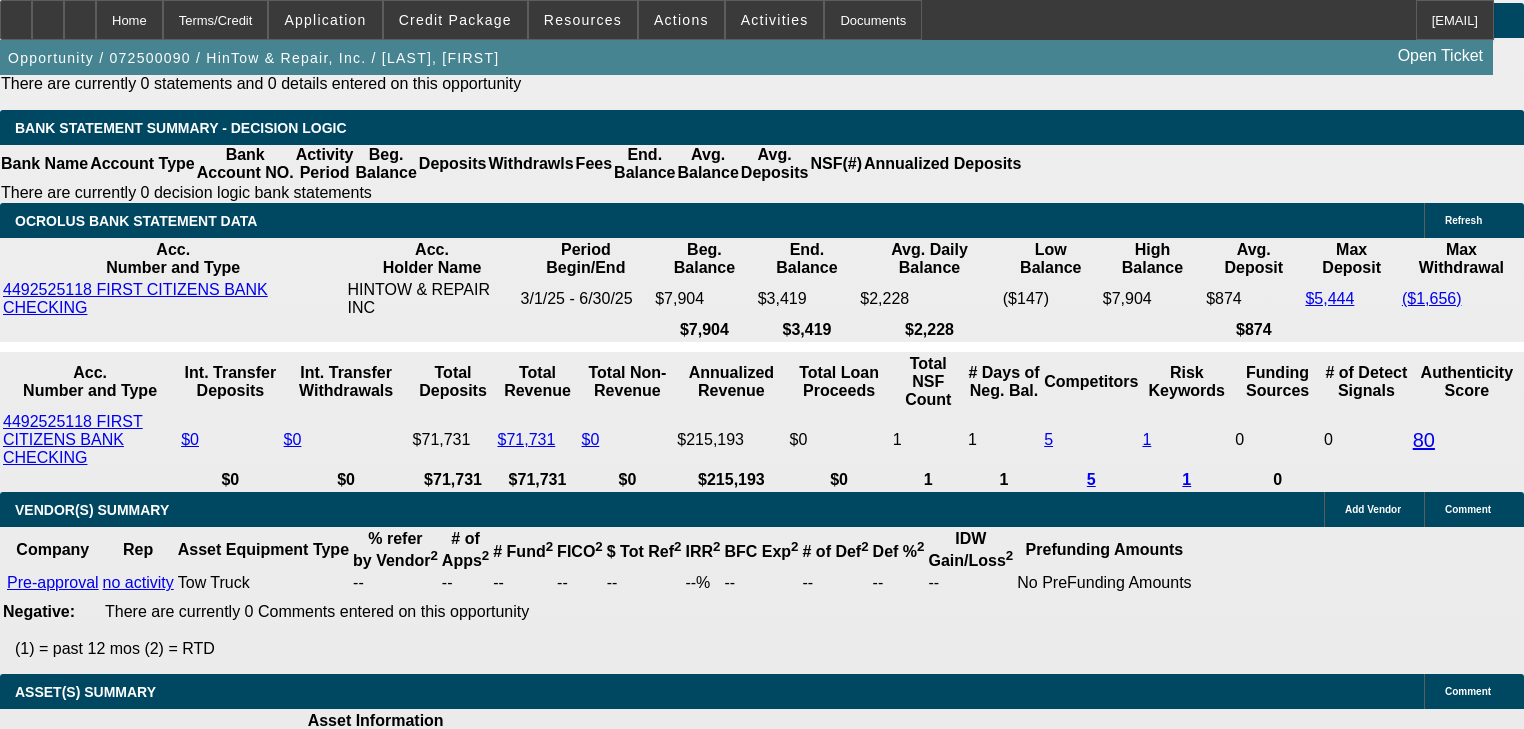 click on "‎1 + 1
‎0
‎1 + 0
‎0 + 1
‎2 + 0
‎0 + 2
‎3 + 0
‎0 + 3
‎2 + 1
‎1 + 2
‎4 + 0
‎0 + 4
‎3 + 1
‎1 + 3
‎2 + 2" at bounding box center (349, 2083) 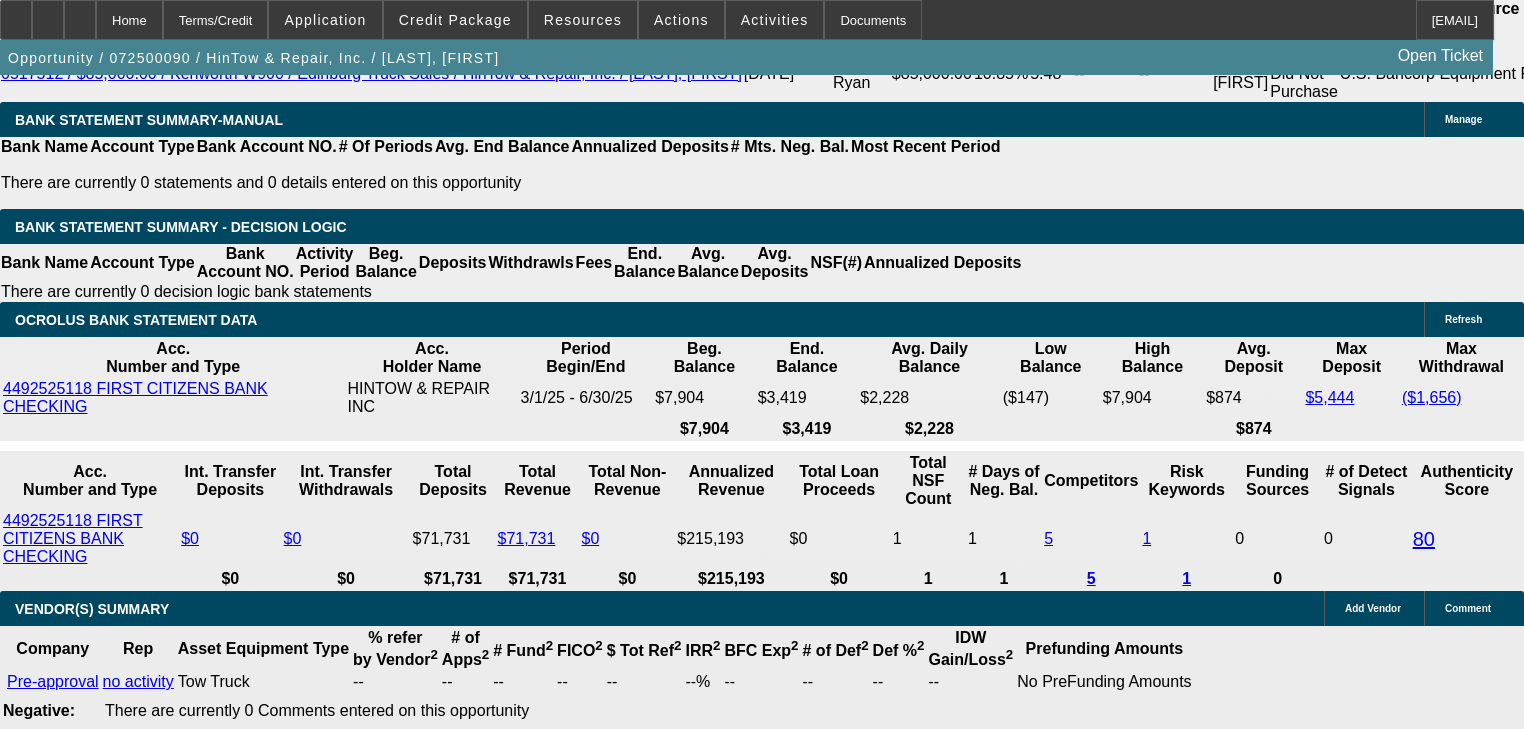 scroll, scrollTop: 3280, scrollLeft: 0, axis: vertical 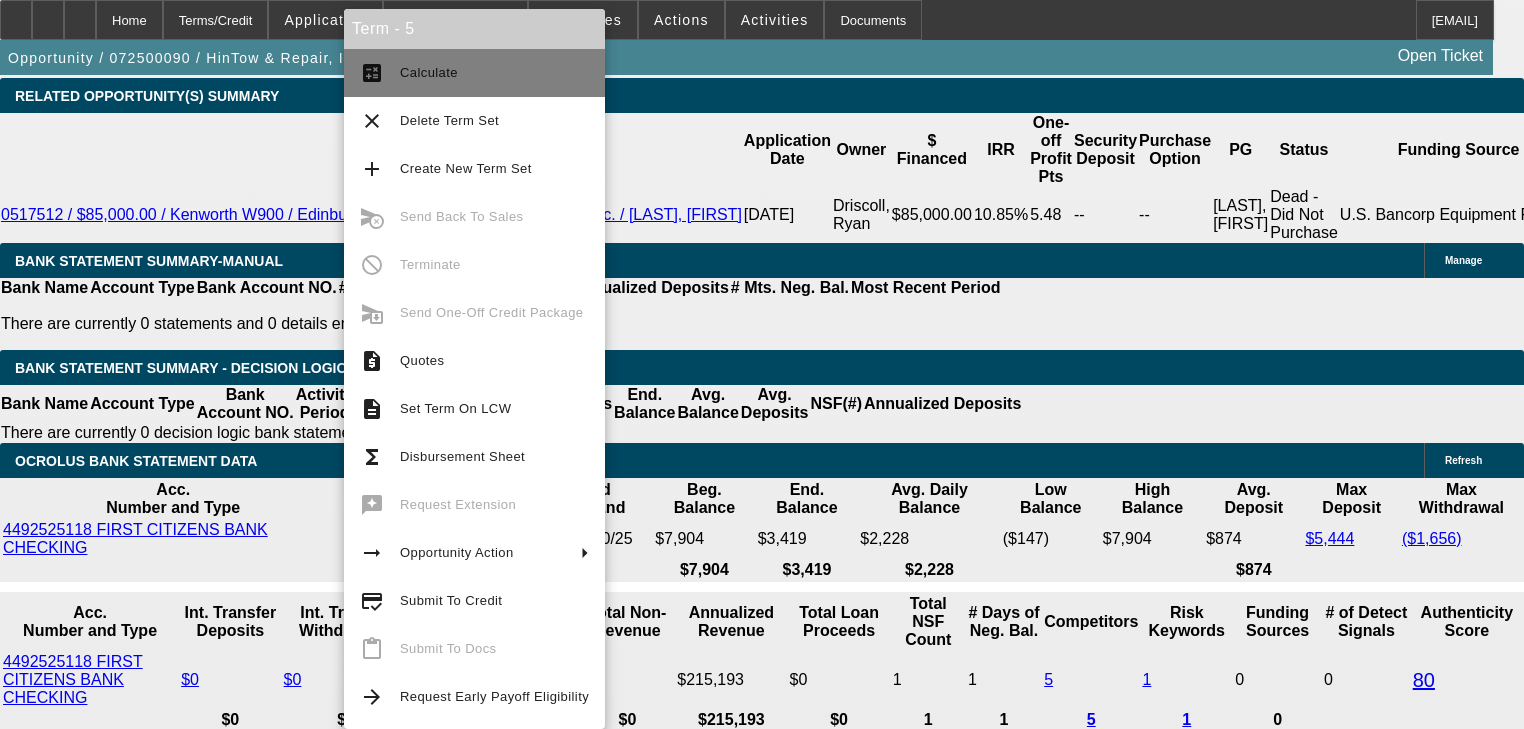 click on "calculate
Calculate" at bounding box center (474, 73) 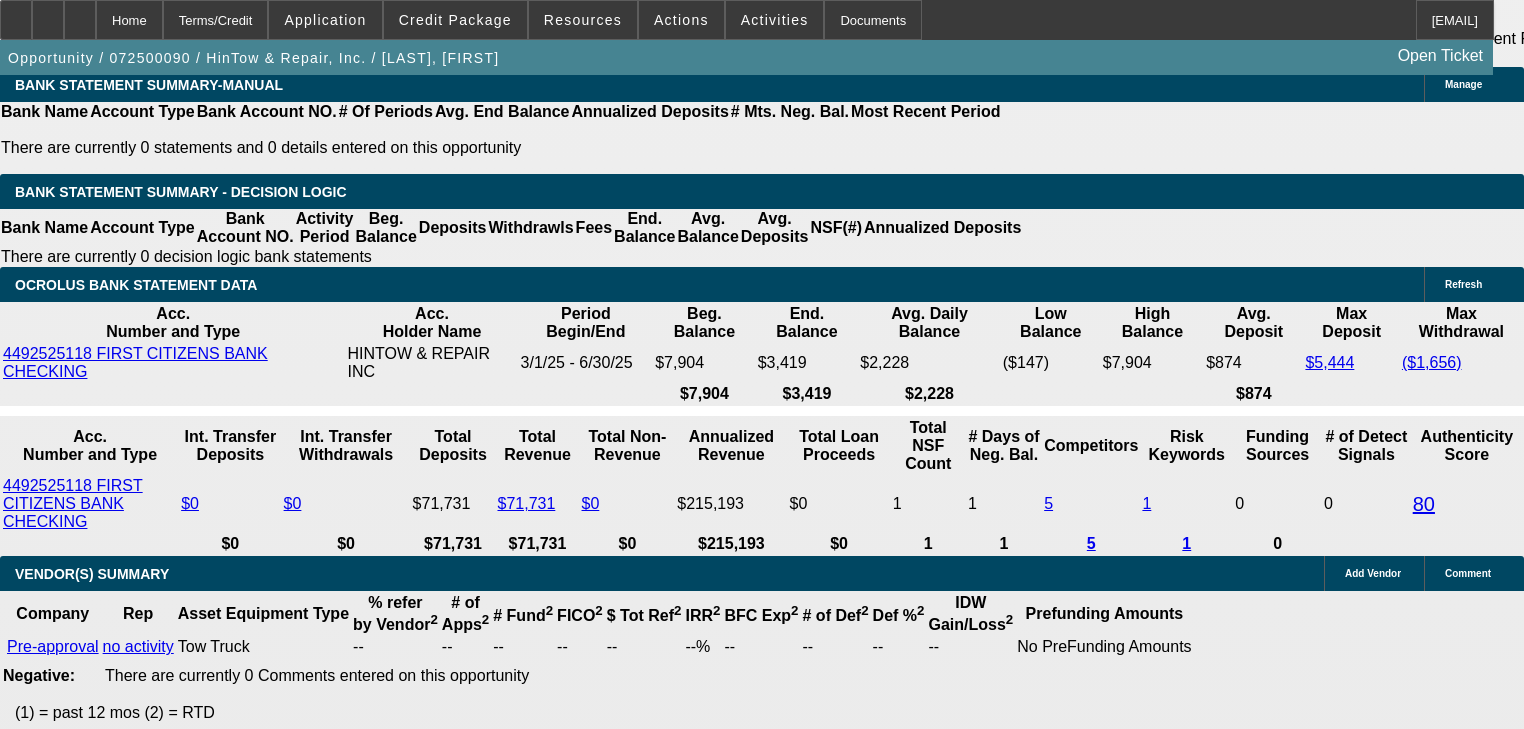 scroll, scrollTop: 3440, scrollLeft: 0, axis: vertical 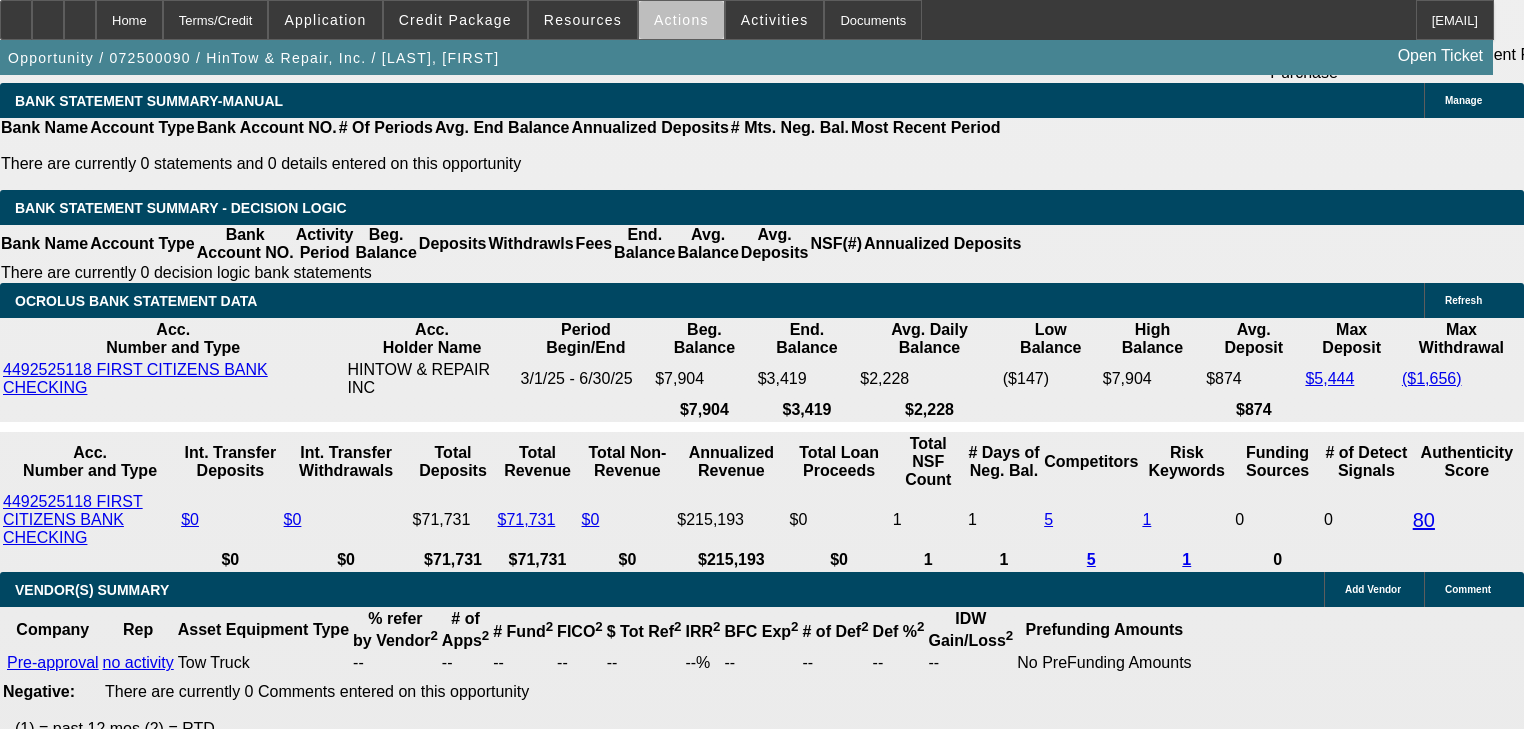 click at bounding box center (681, 20) 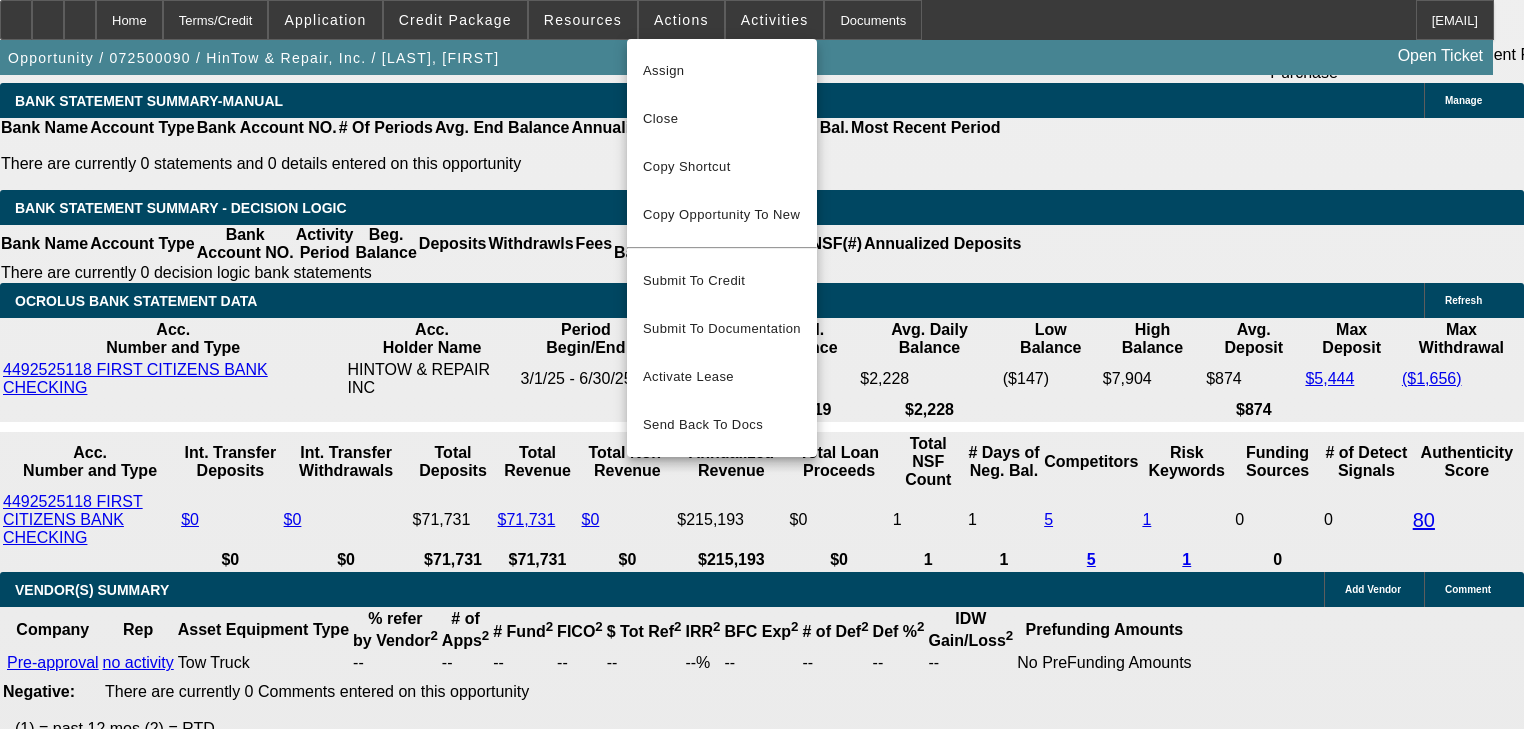 click at bounding box center [762, 364] 